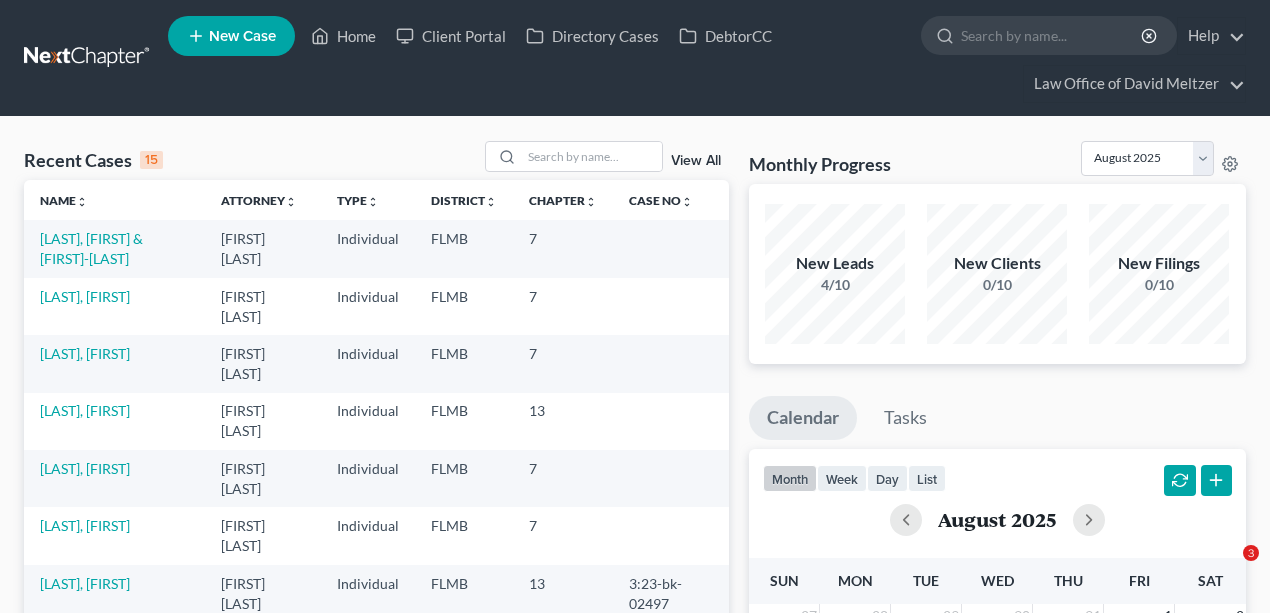 scroll, scrollTop: 56, scrollLeft: 0, axis: vertical 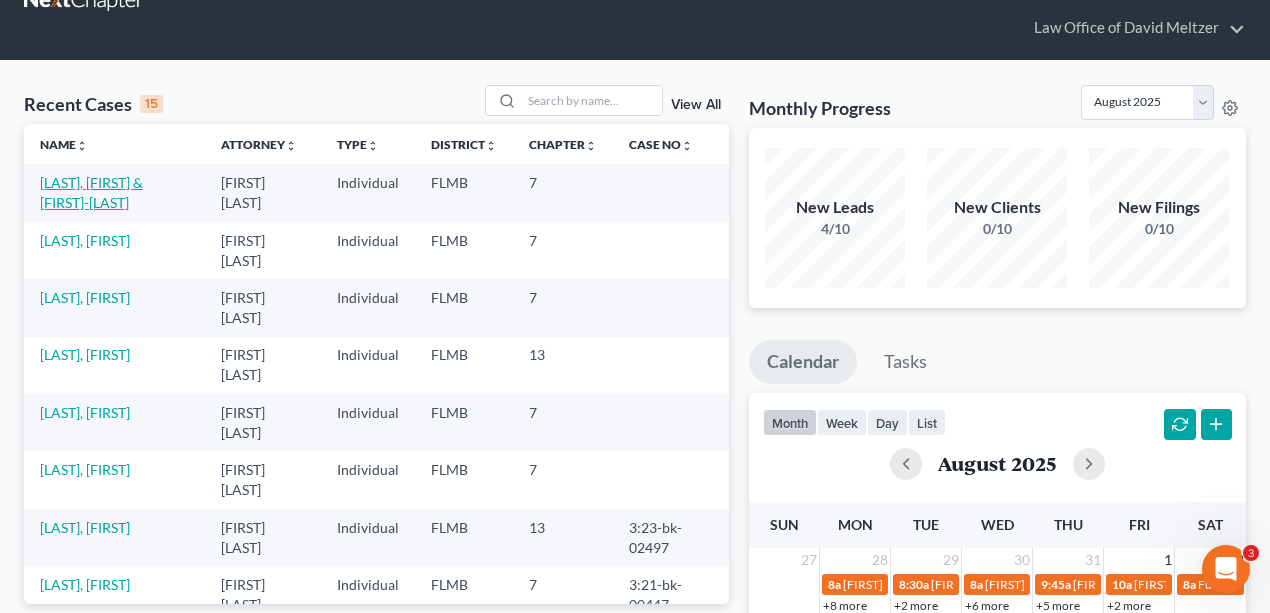 click on "[LAST], [FIRST] & [FIRST]-[LAST]" at bounding box center (91, 192) 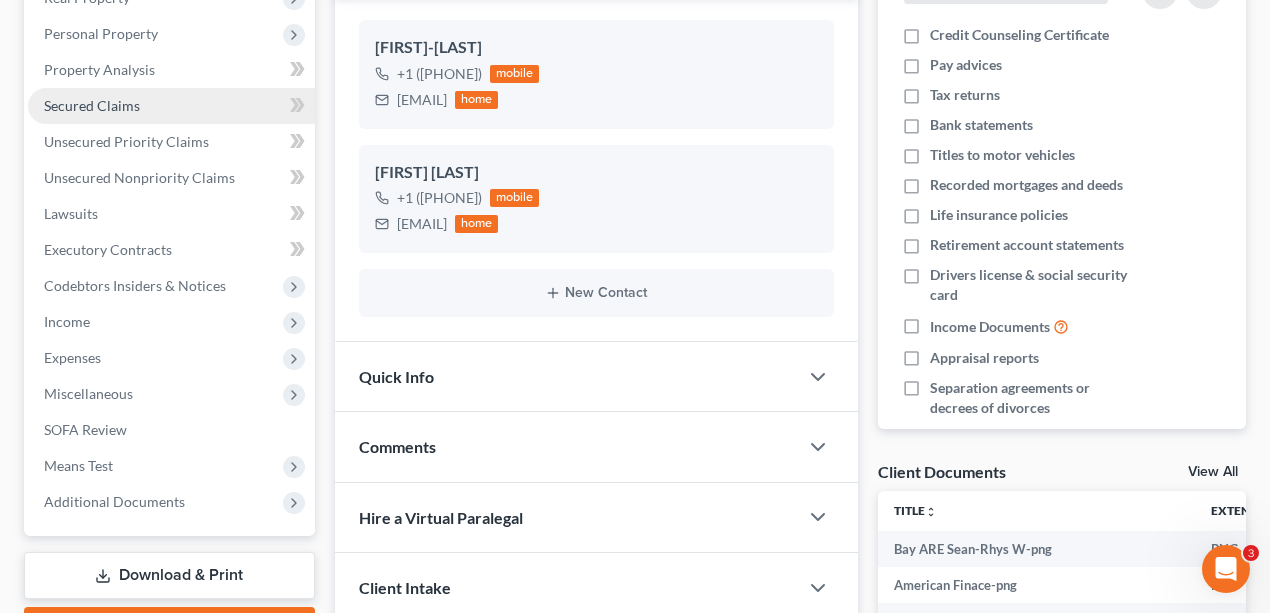 scroll, scrollTop: 256, scrollLeft: 0, axis: vertical 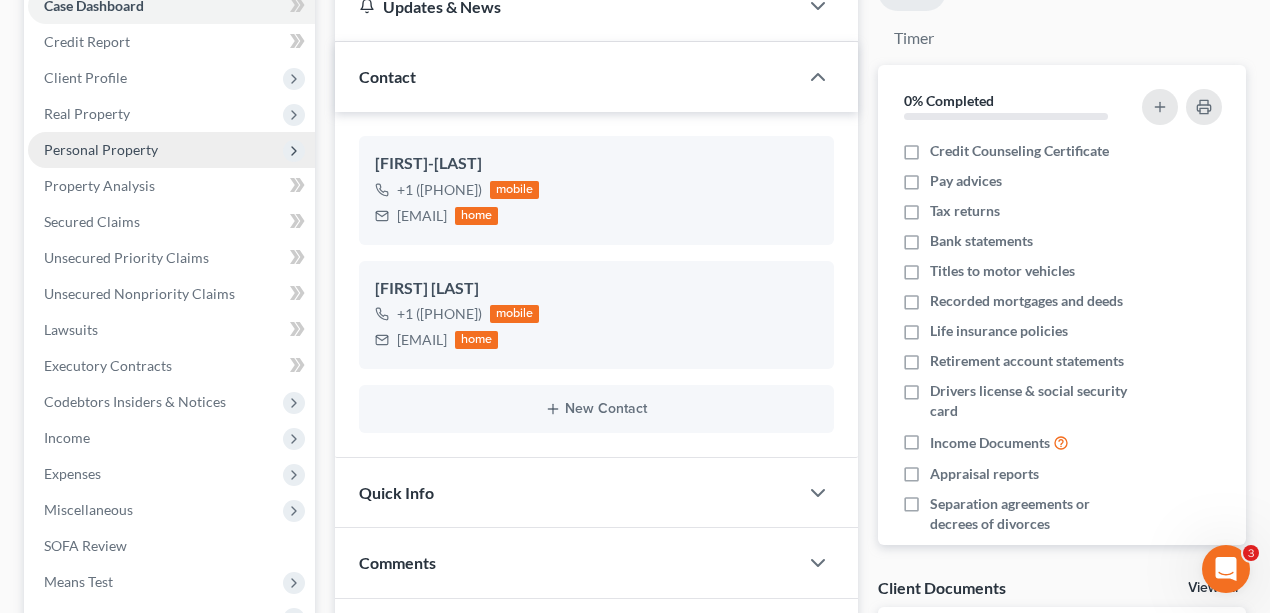 click on "Personal Property" at bounding box center [101, 149] 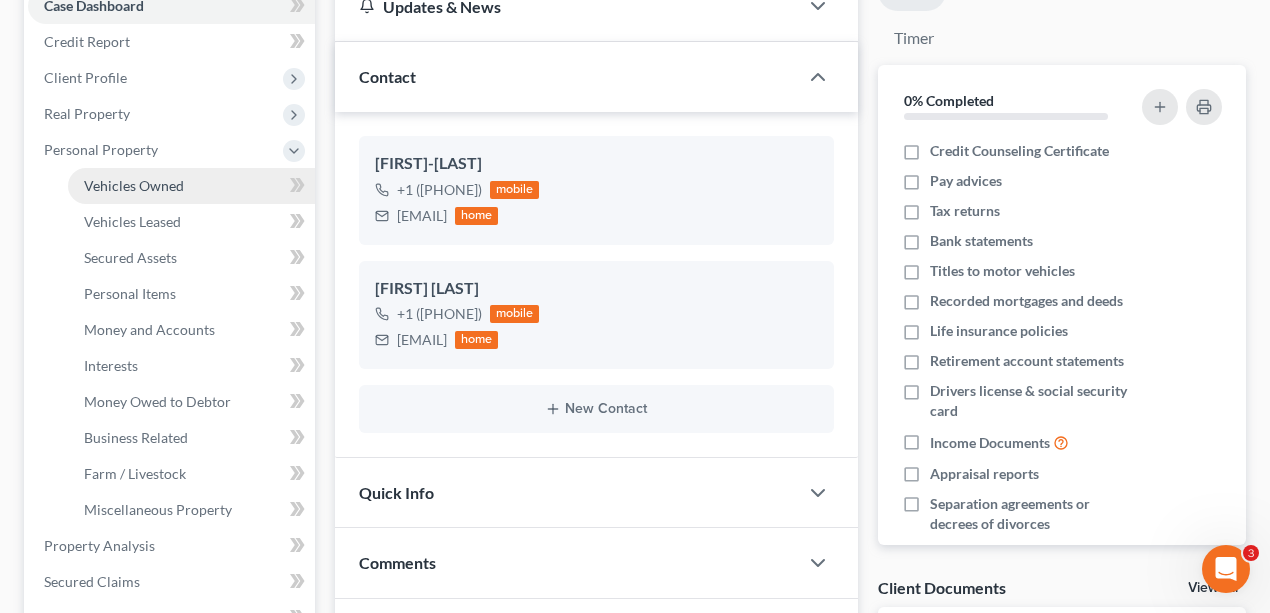 click on "Vehicles Owned" at bounding box center (191, 186) 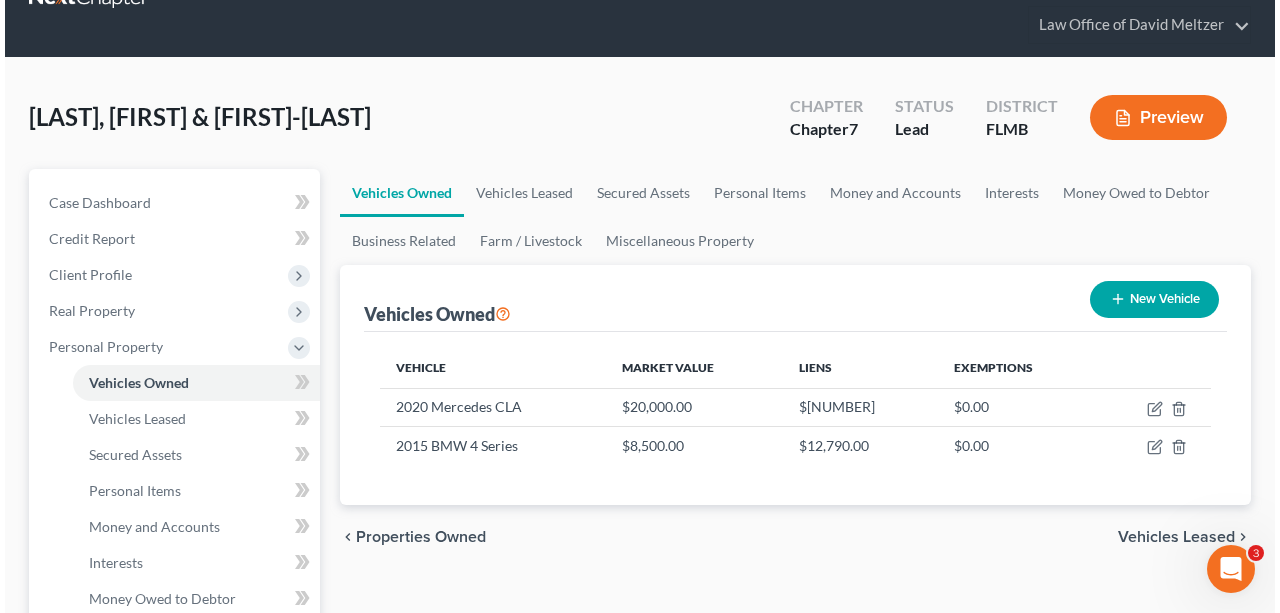 scroll, scrollTop: 0, scrollLeft: 0, axis: both 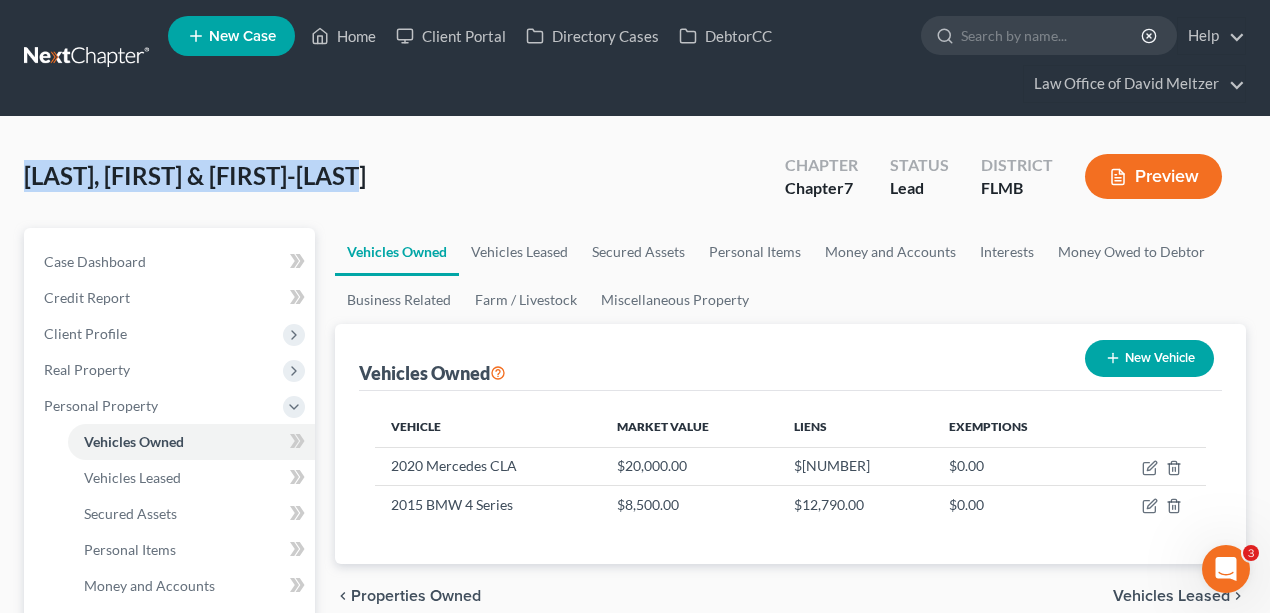 drag, startPoint x: 429, startPoint y: 174, endPoint x: 34, endPoint y: 168, distance: 395.04556 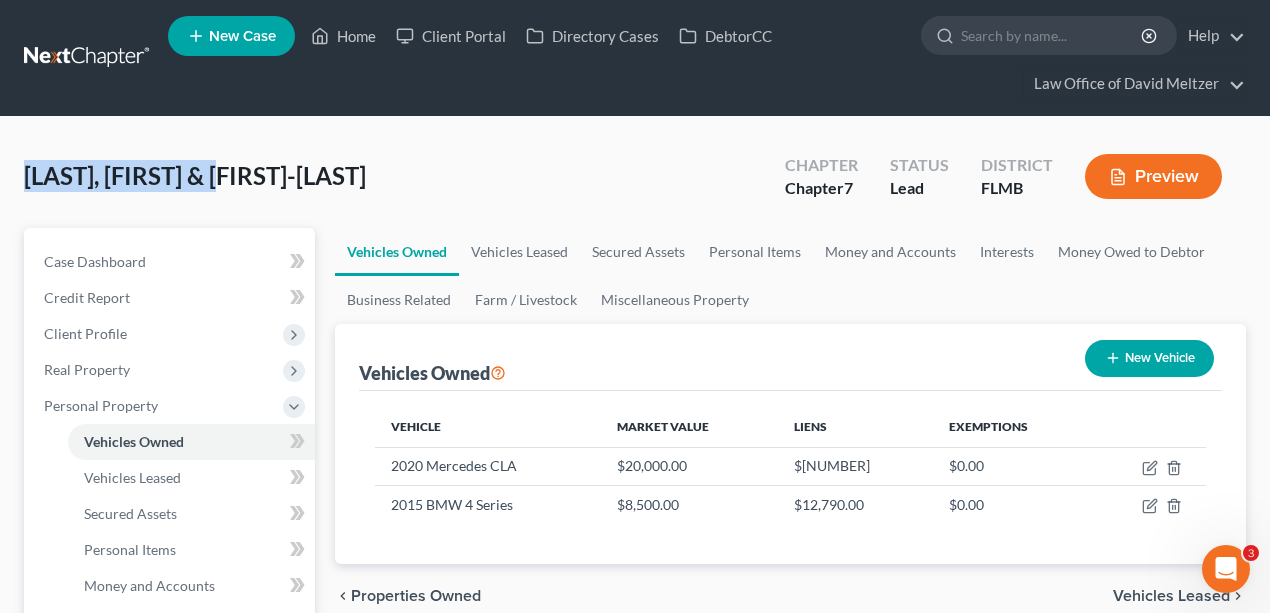 drag, startPoint x: 254, startPoint y: 179, endPoint x: 8, endPoint y: 168, distance: 246.24582 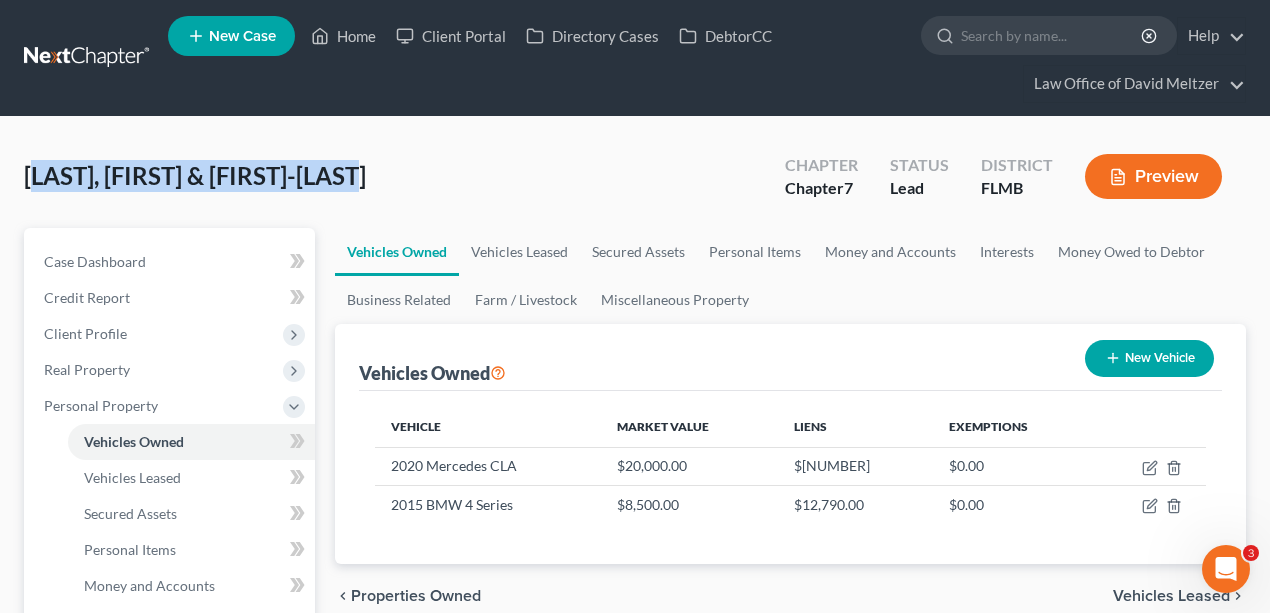 drag, startPoint x: 459, startPoint y: 178, endPoint x: 45, endPoint y: 164, distance: 414.23663 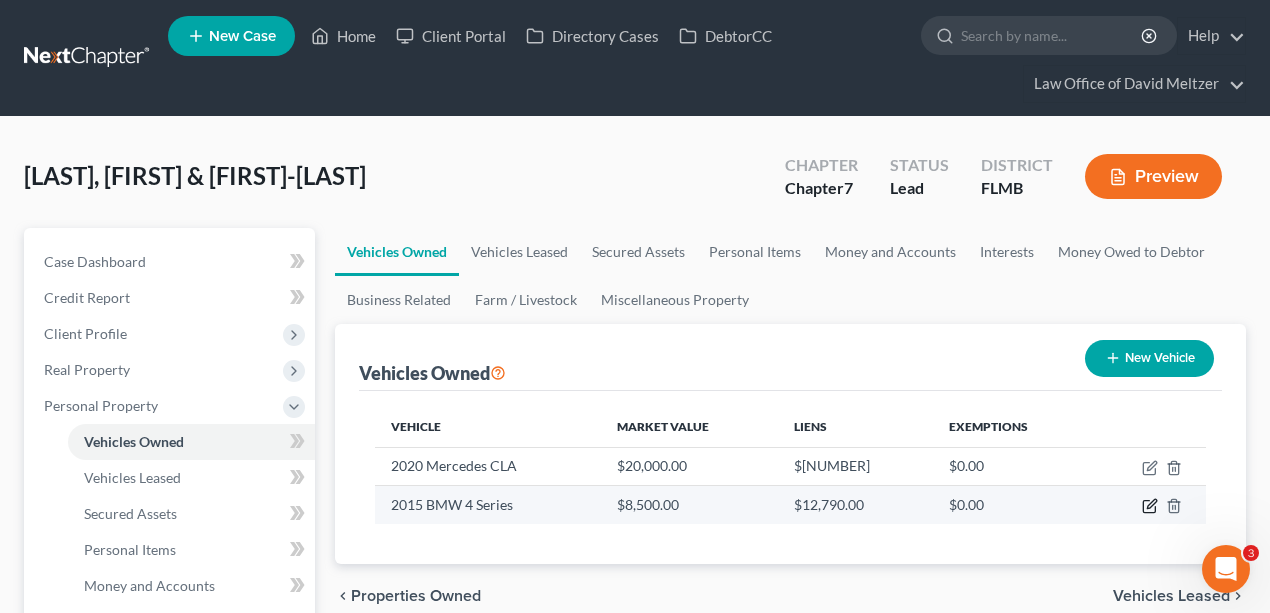 click 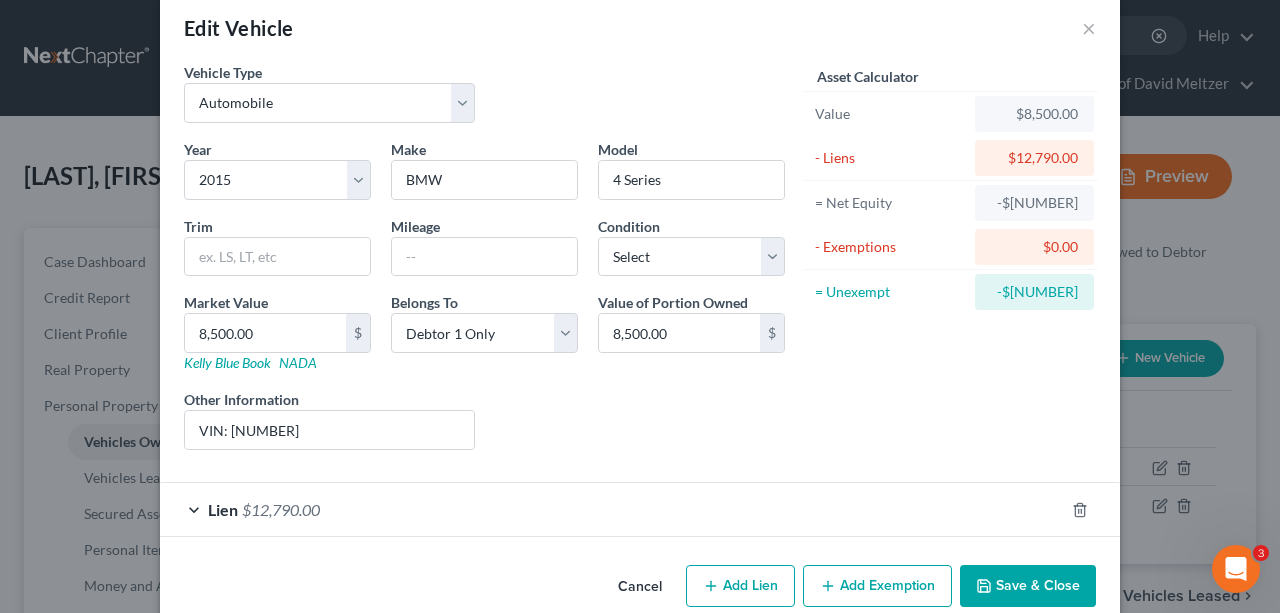 scroll, scrollTop: 60, scrollLeft: 0, axis: vertical 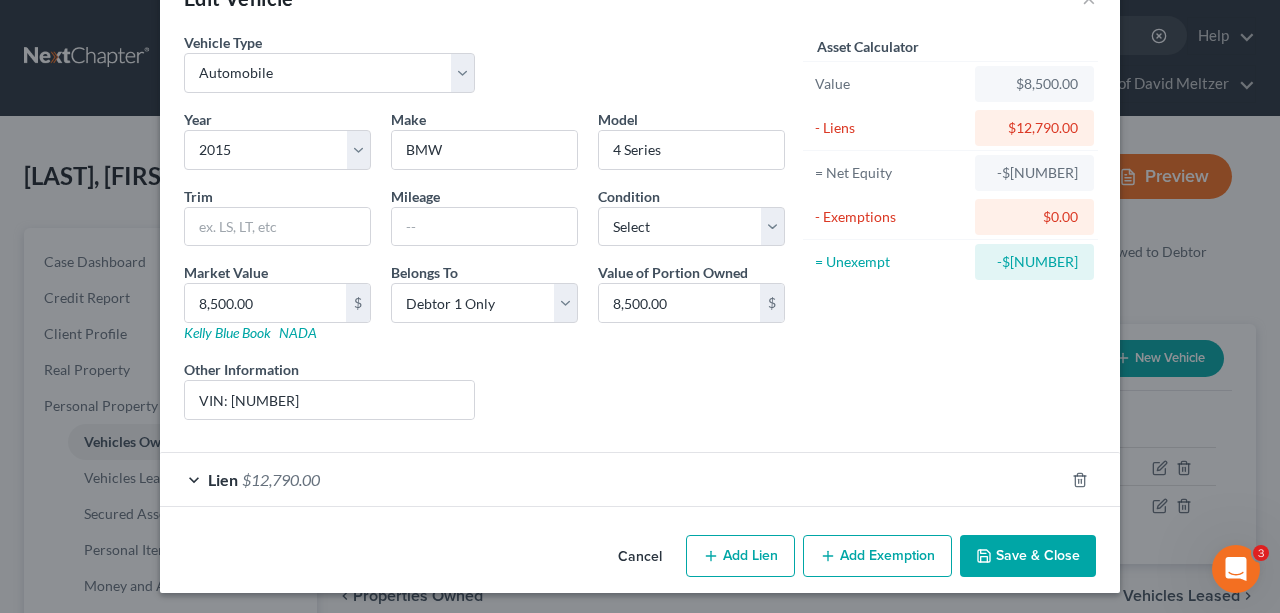 click on "Lien $12,790.00" at bounding box center [612, 479] 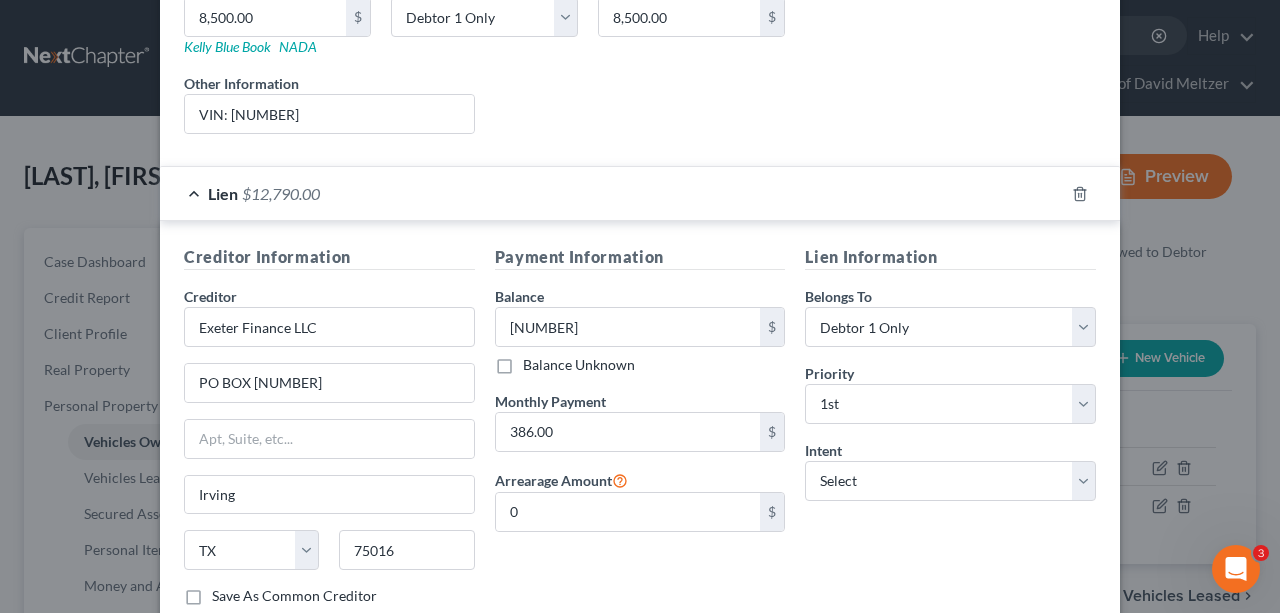 scroll, scrollTop: 473, scrollLeft: 0, axis: vertical 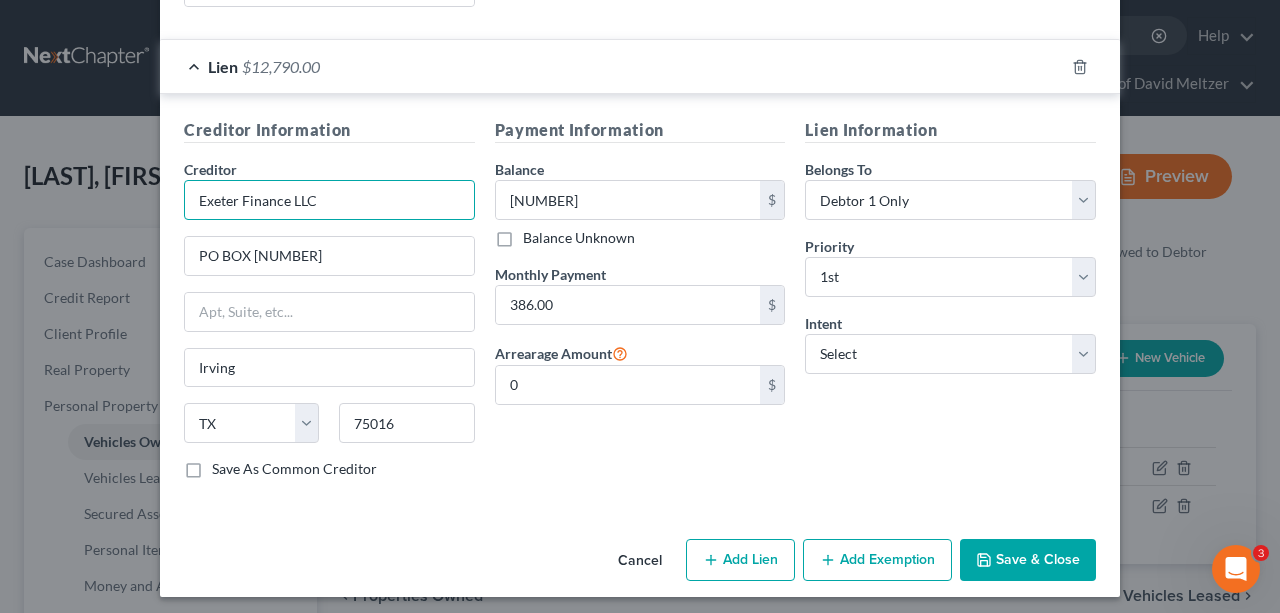 drag, startPoint x: 343, startPoint y: 194, endPoint x: 190, endPoint y: 188, distance: 153.1176 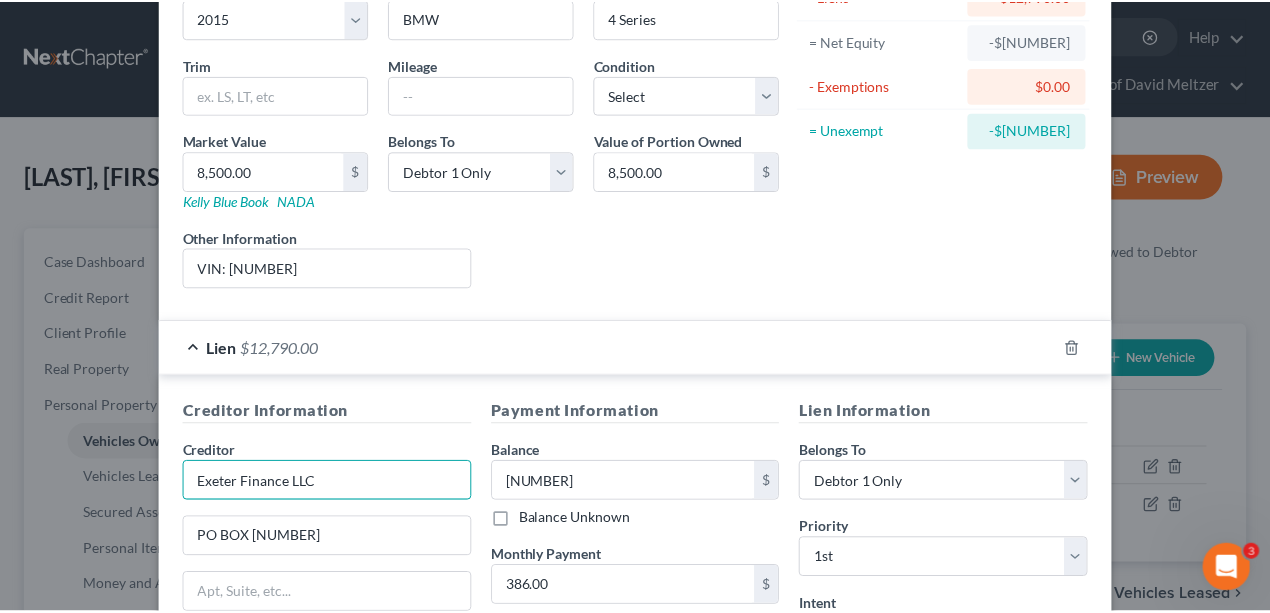 scroll, scrollTop: 0, scrollLeft: 0, axis: both 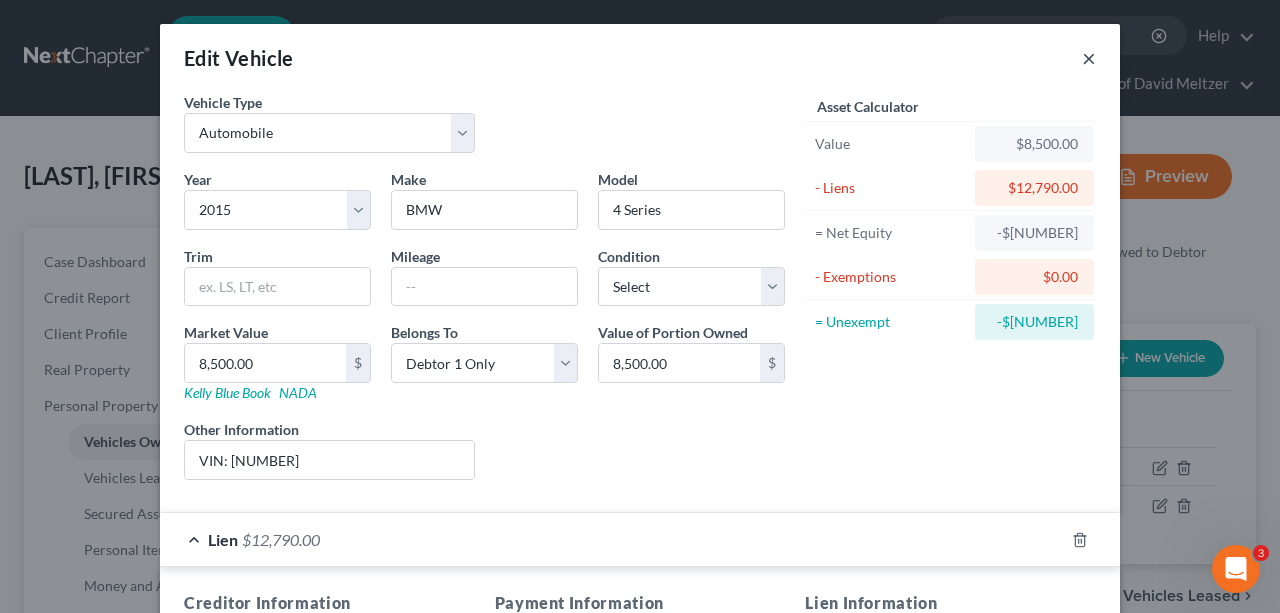 click on "×" at bounding box center [1089, 58] 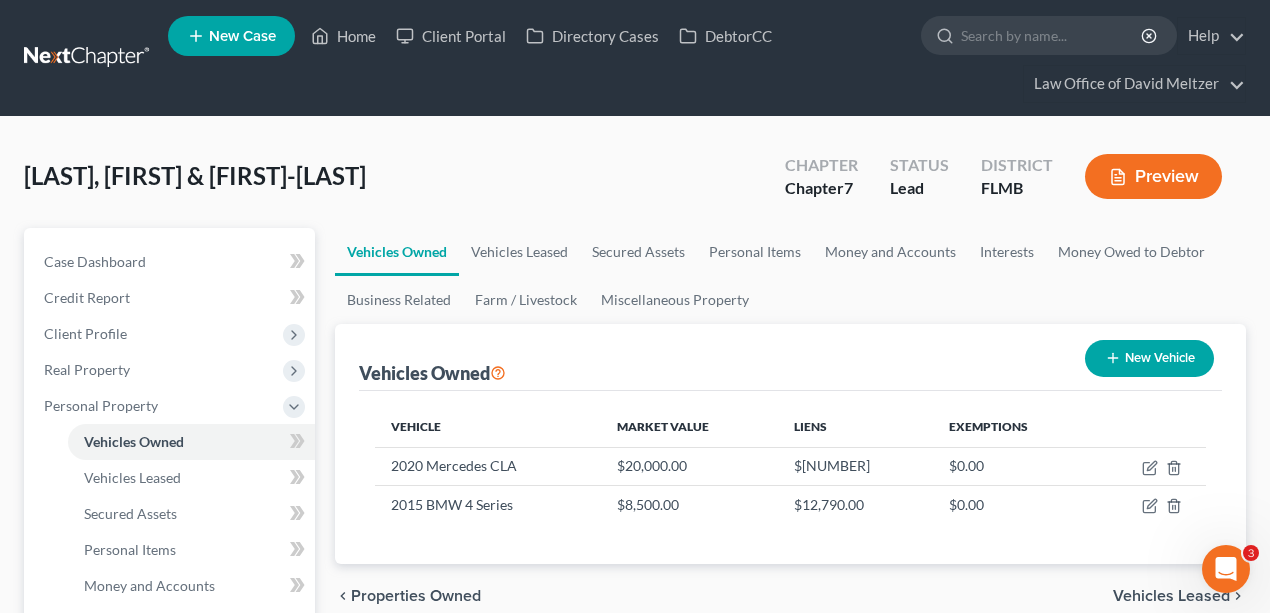 click at bounding box center (88, 58) 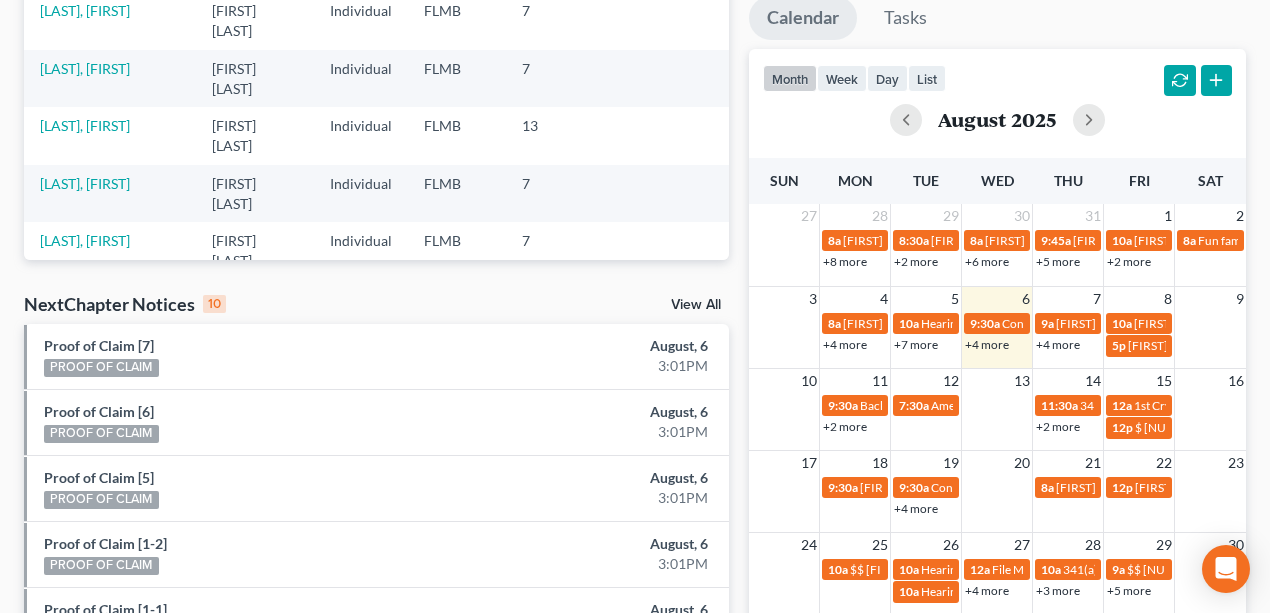 scroll, scrollTop: 708, scrollLeft: 0, axis: vertical 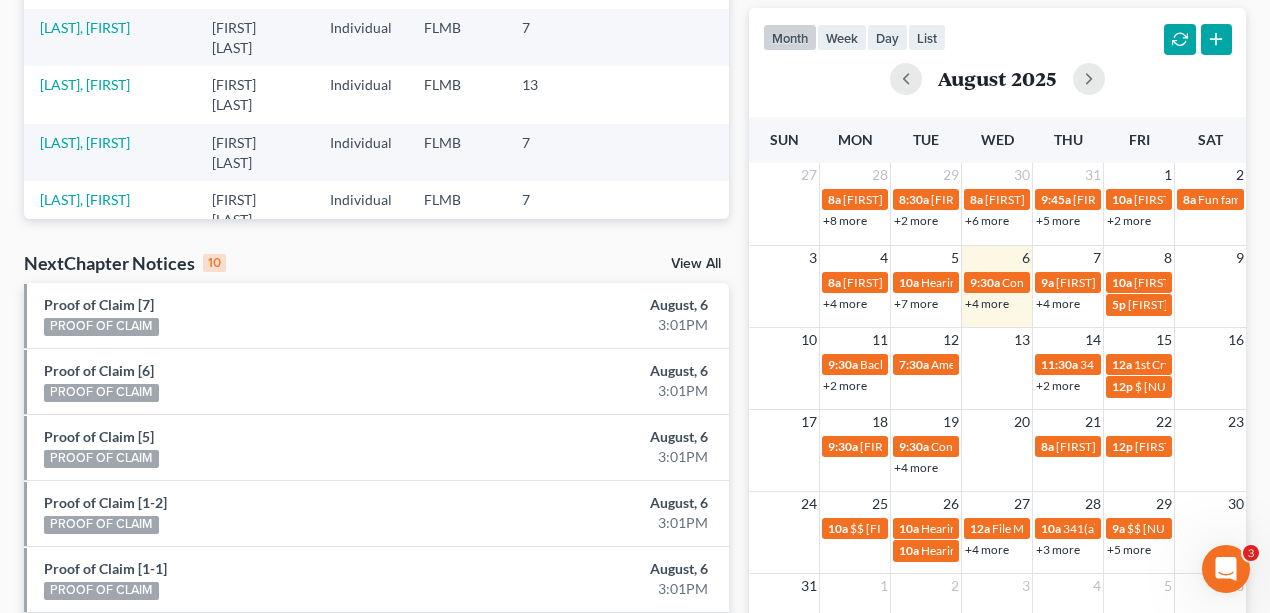 click on "+4 more" at bounding box center (987, 303) 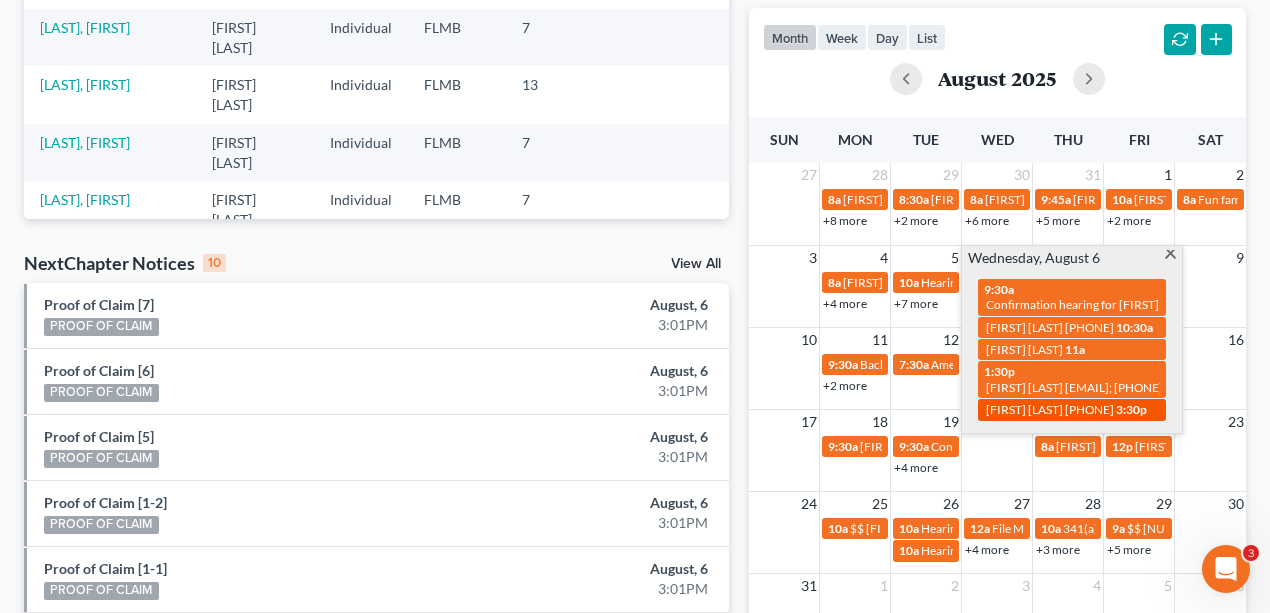 click on "[FIRST] [LAST] [PHONE]" at bounding box center [1050, 409] 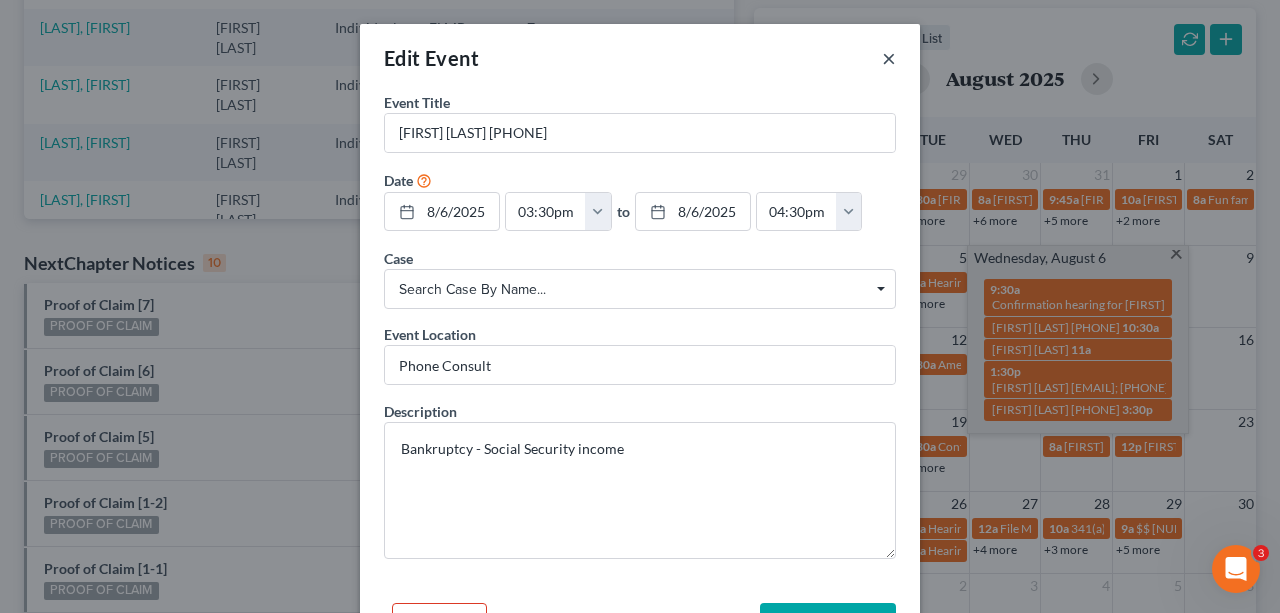 click on "×" at bounding box center [889, 58] 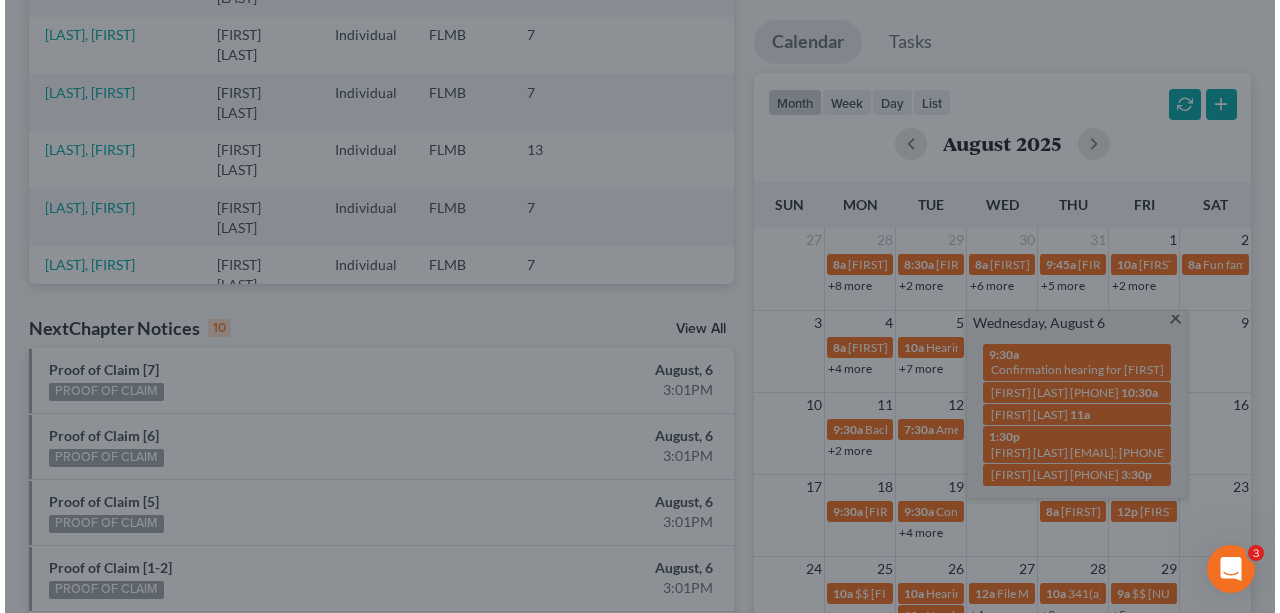scroll, scrollTop: 0, scrollLeft: 0, axis: both 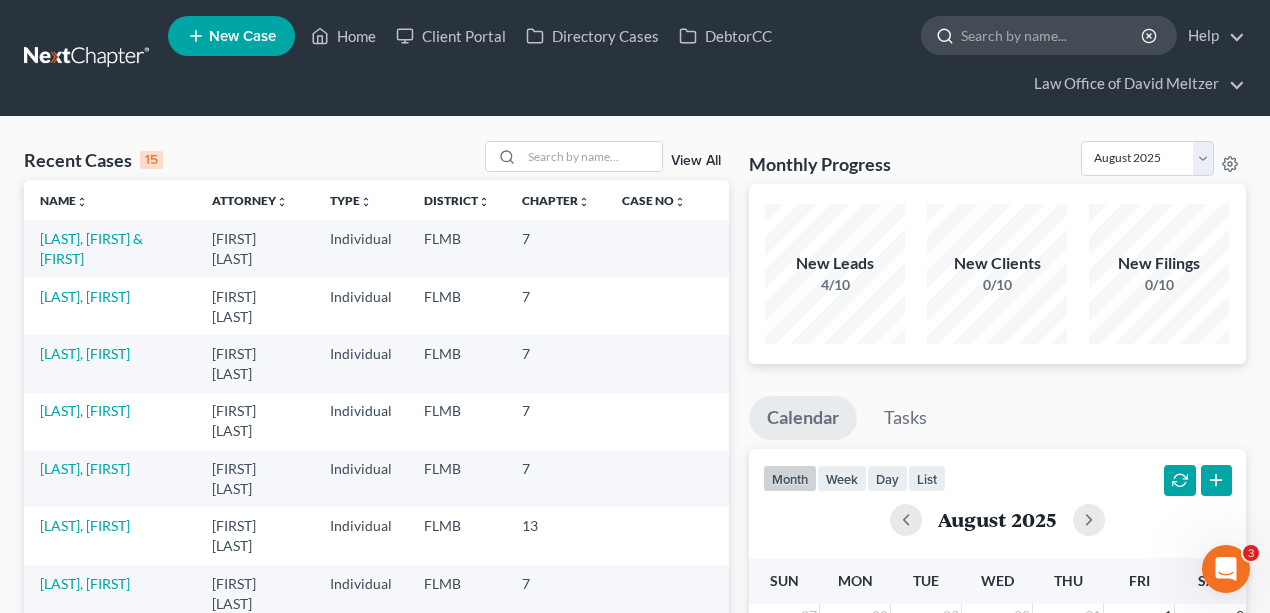 click at bounding box center [1052, 35] 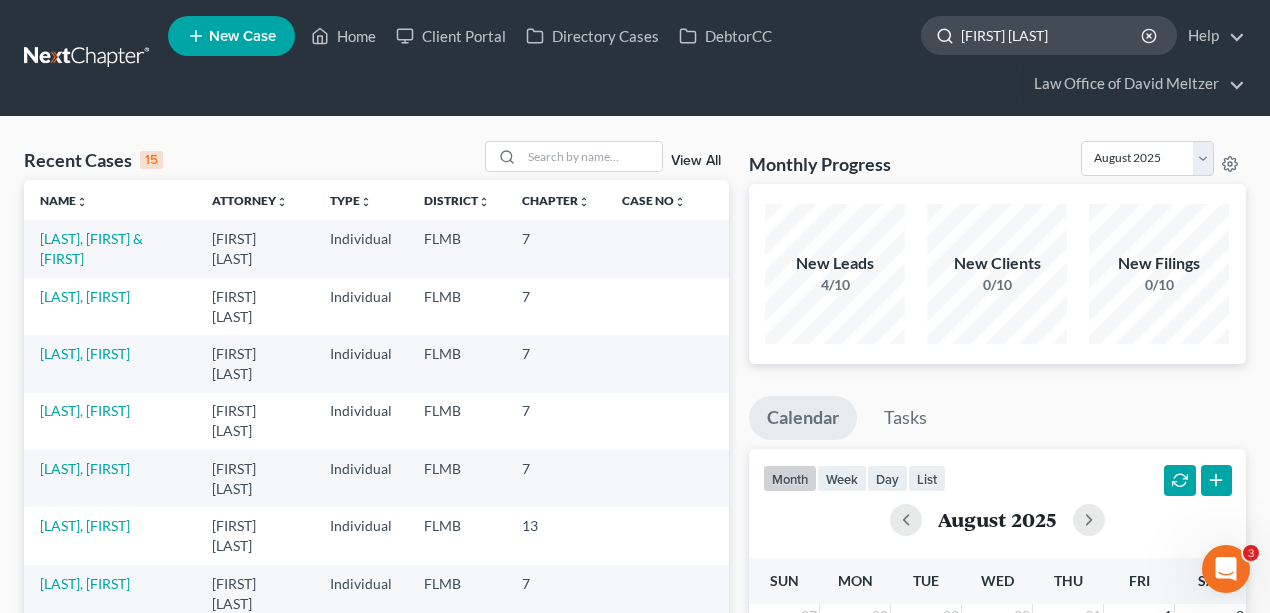 type on "david ross" 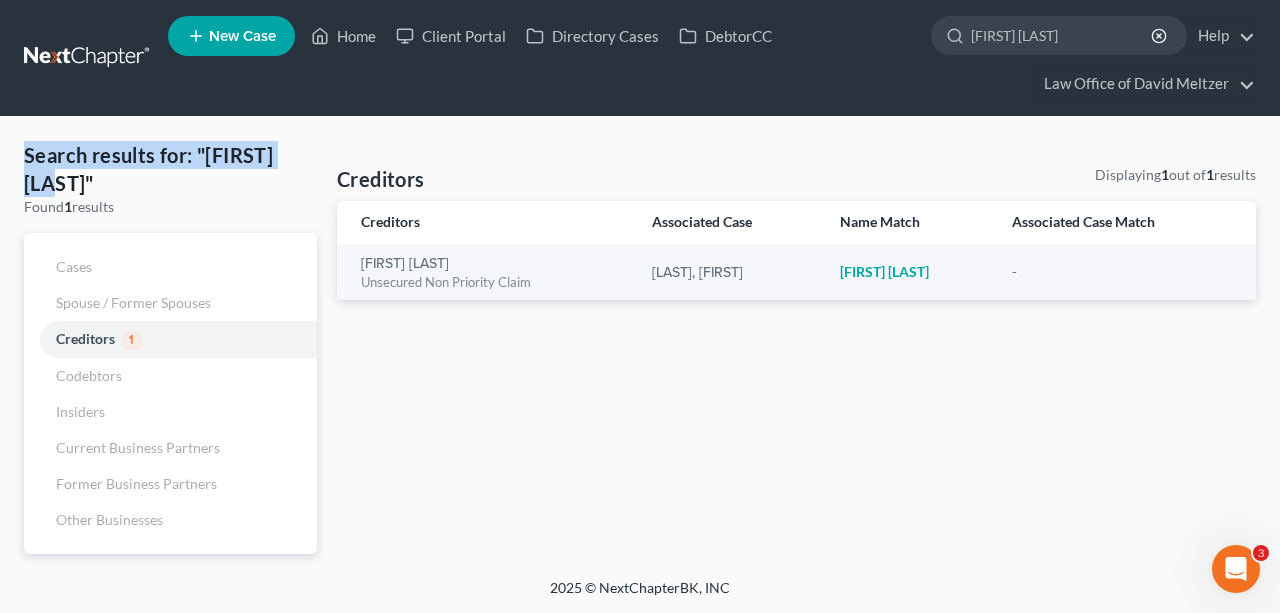 drag, startPoint x: 305, startPoint y: 153, endPoint x: -33, endPoint y: 146, distance: 338.07248 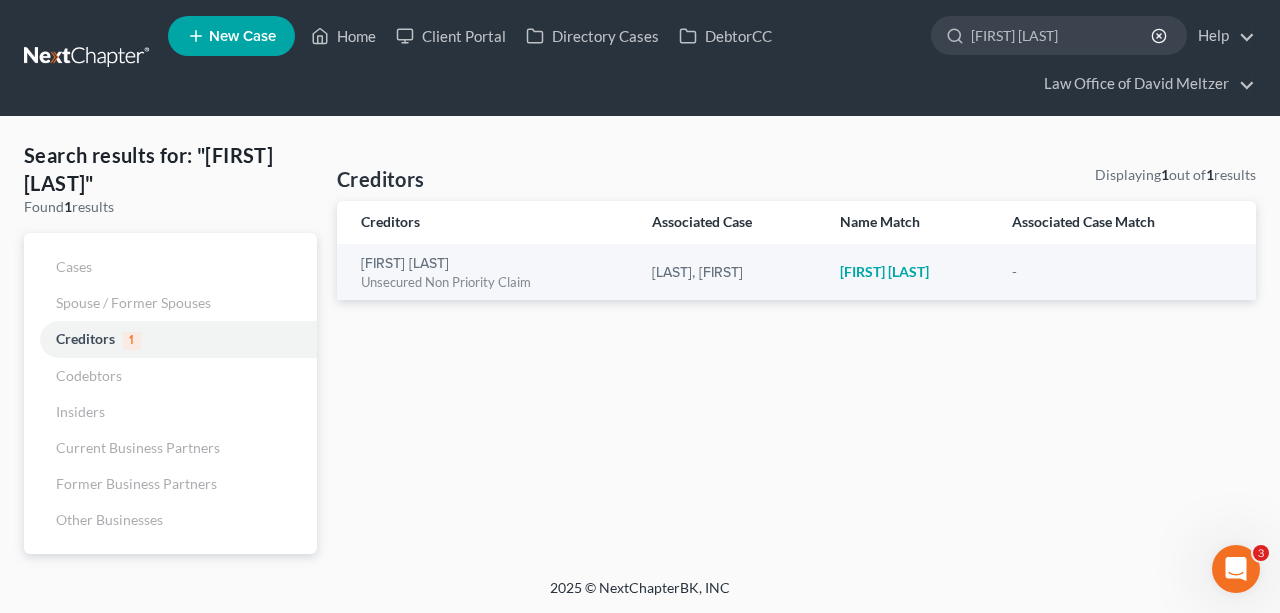 click on "Search results for: "david ross" Found  1  results Cases Spouse / Former Spouses Creditors 1 Codebtors Insiders Current Business Partners Former Business Partners Other Businesses Creditors Displaying  1  out of  1  results Creditors Associated Case Name Match Associated Case Match Darren Rodriquez Unsecured Non Priority Claim Maxey, Stephen Darren   Rodriquez -
Previous
1
Next" at bounding box center (640, 347) 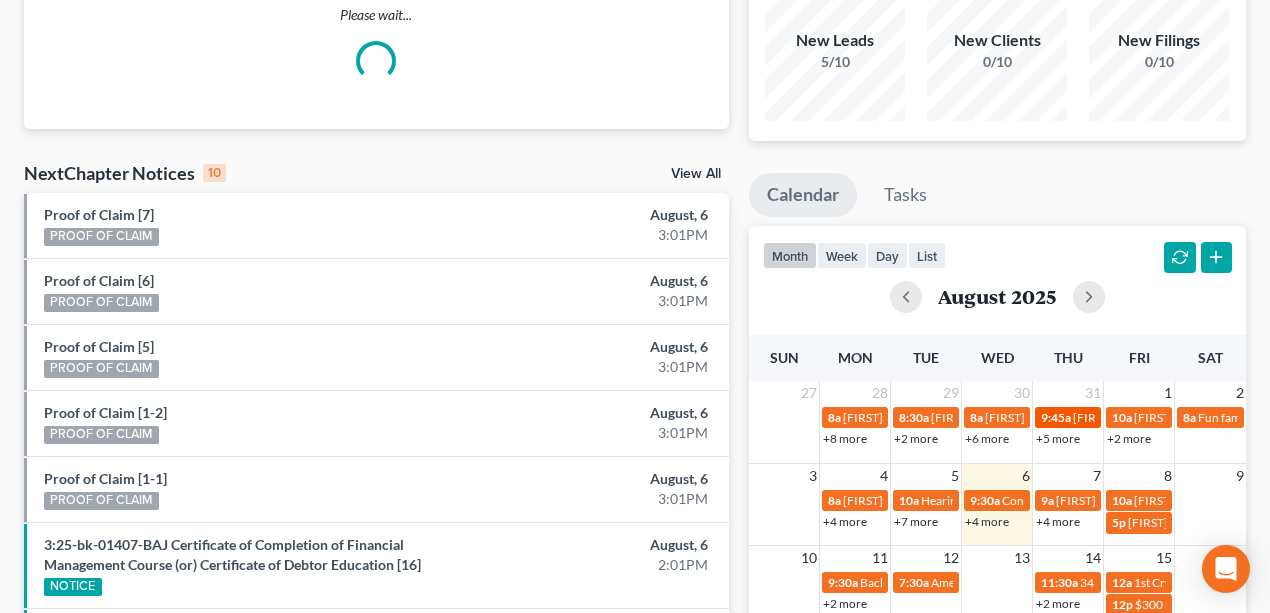 scroll, scrollTop: 333, scrollLeft: 0, axis: vertical 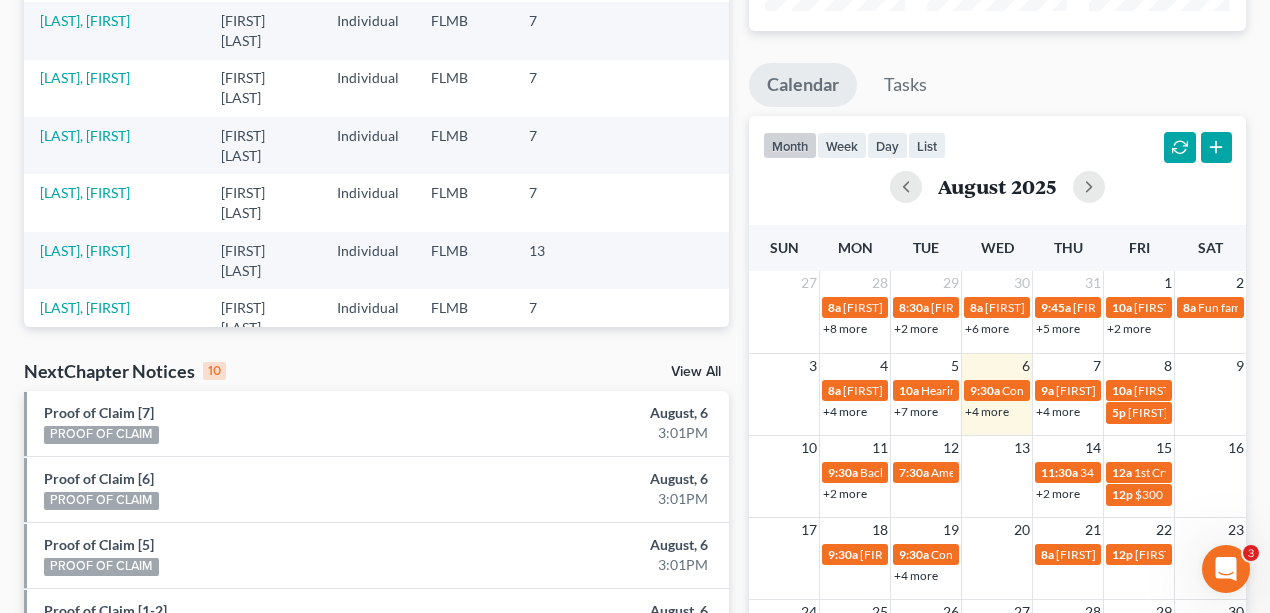click on "+4 more" at bounding box center [987, 411] 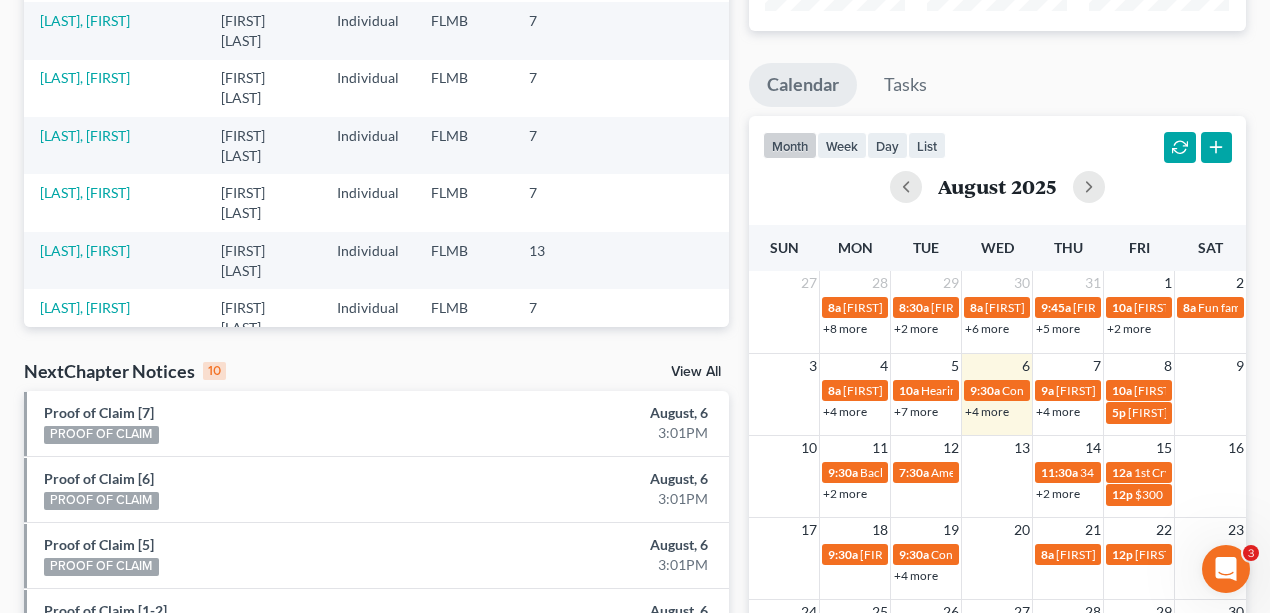 click at bounding box center (784, 483) 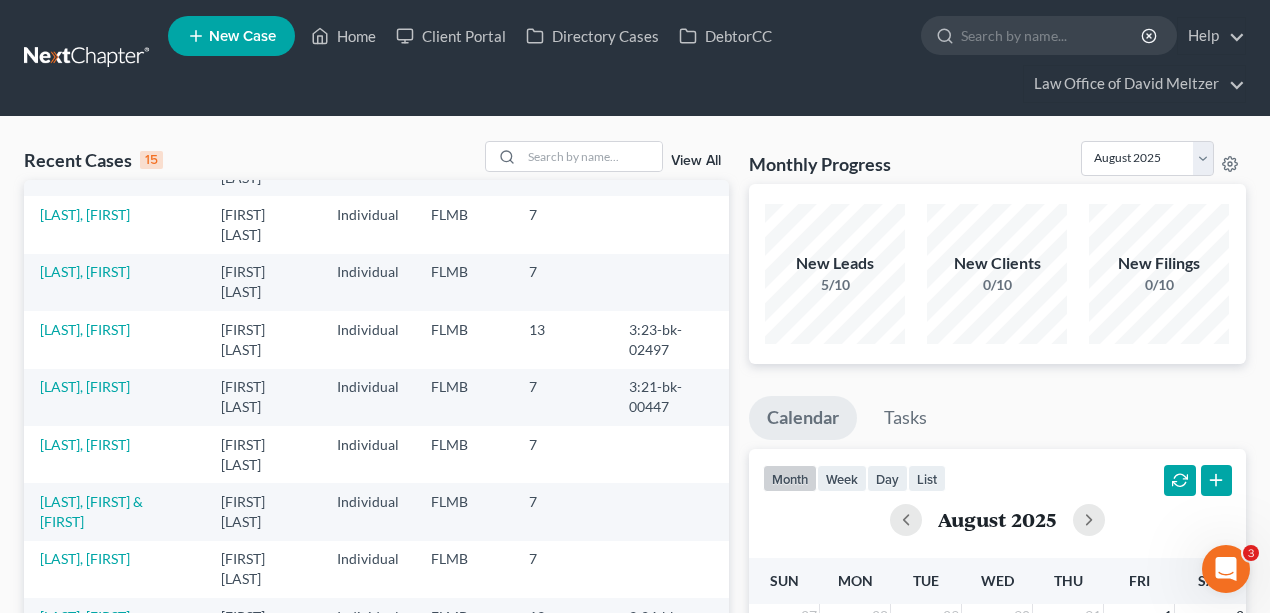scroll, scrollTop: 437, scrollLeft: 0, axis: vertical 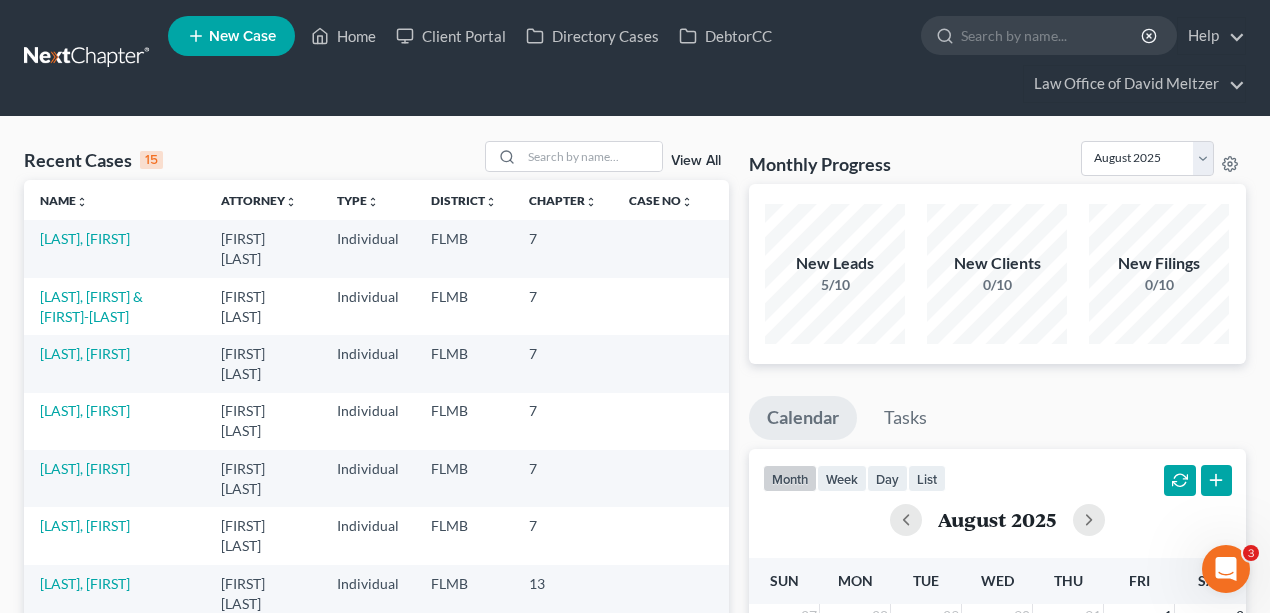 click at bounding box center (88, 58) 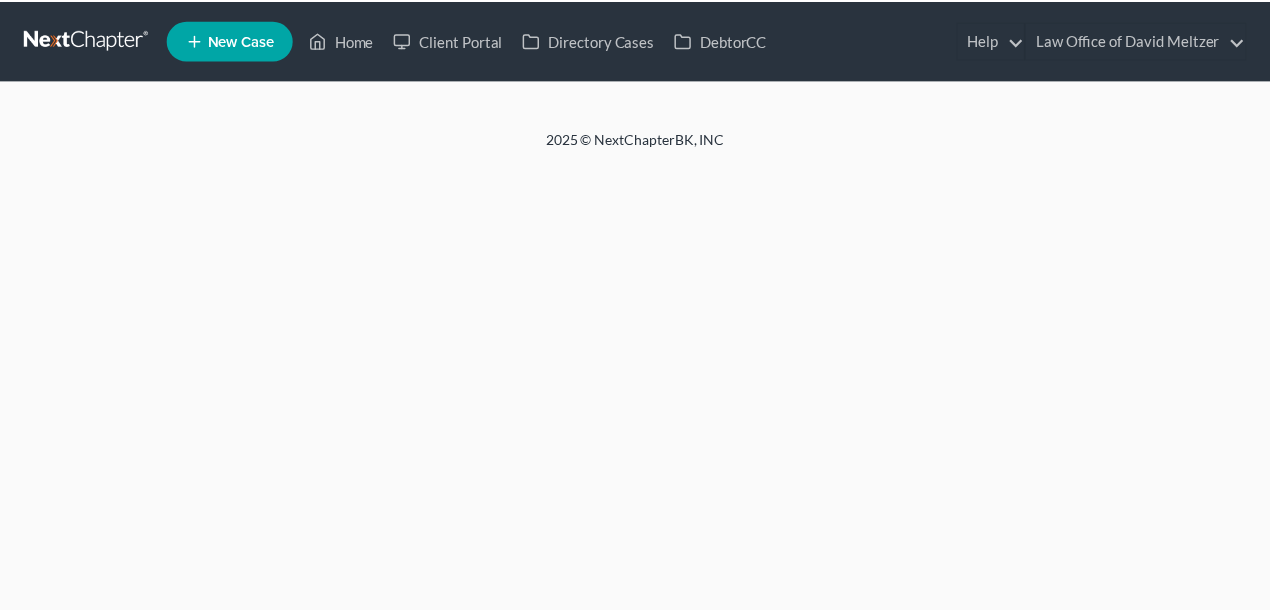scroll, scrollTop: 0, scrollLeft: 0, axis: both 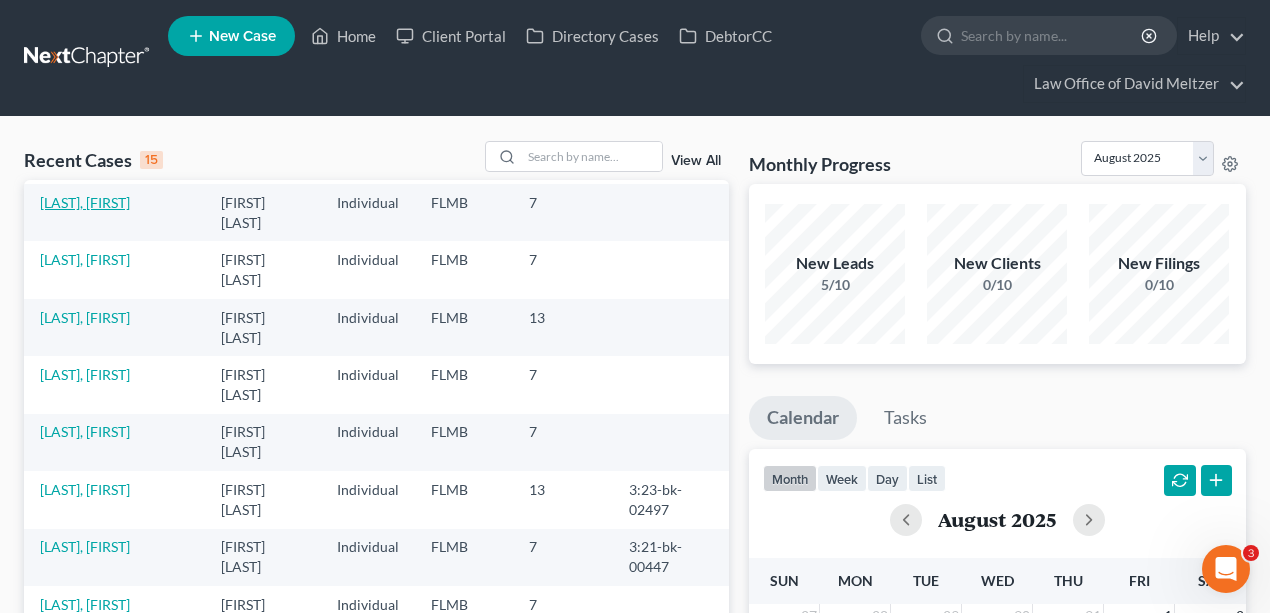 click on "[LAST], [FIRST]" at bounding box center (85, 202) 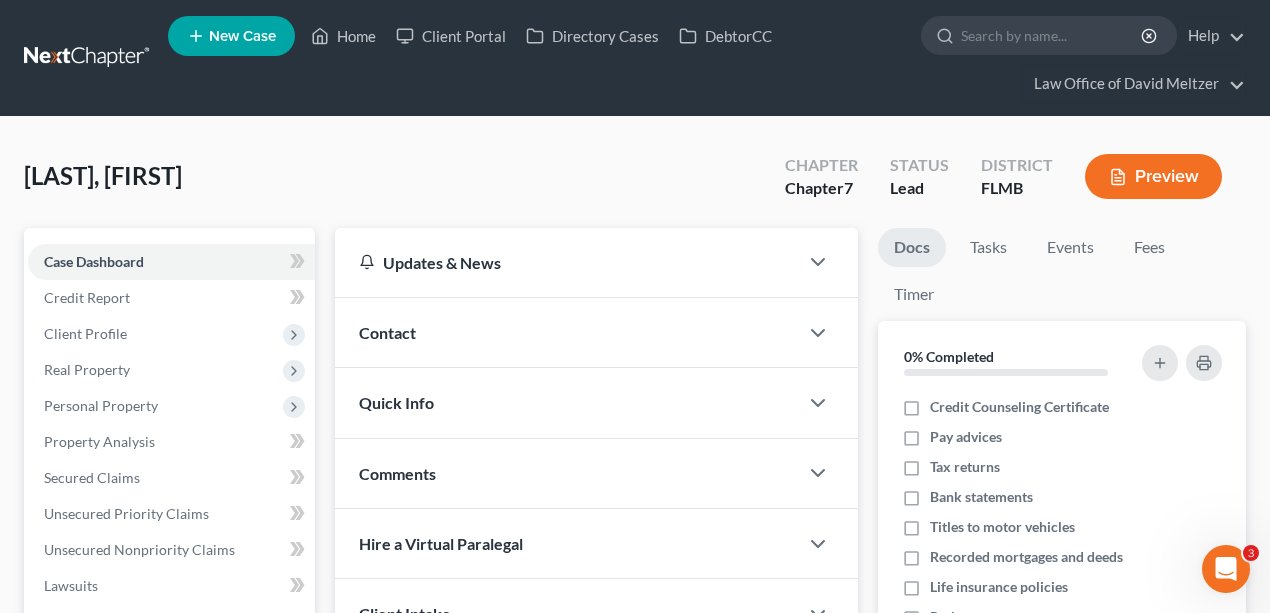 click on "Contact" at bounding box center (566, 332) 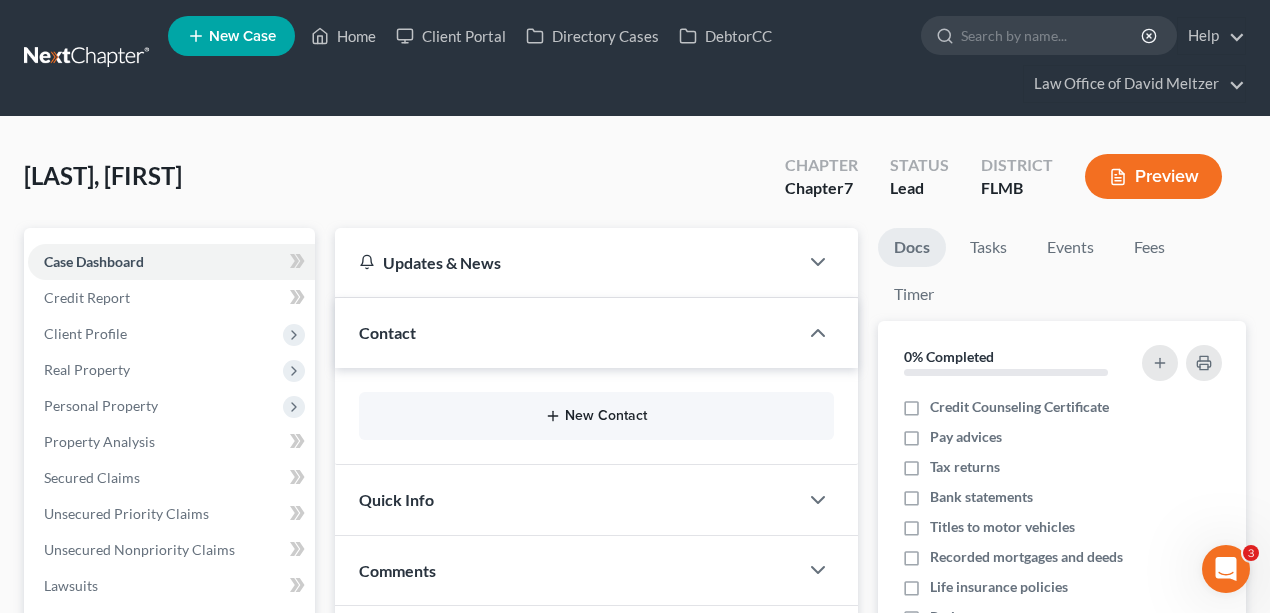 click on "New Contact" at bounding box center [596, 416] 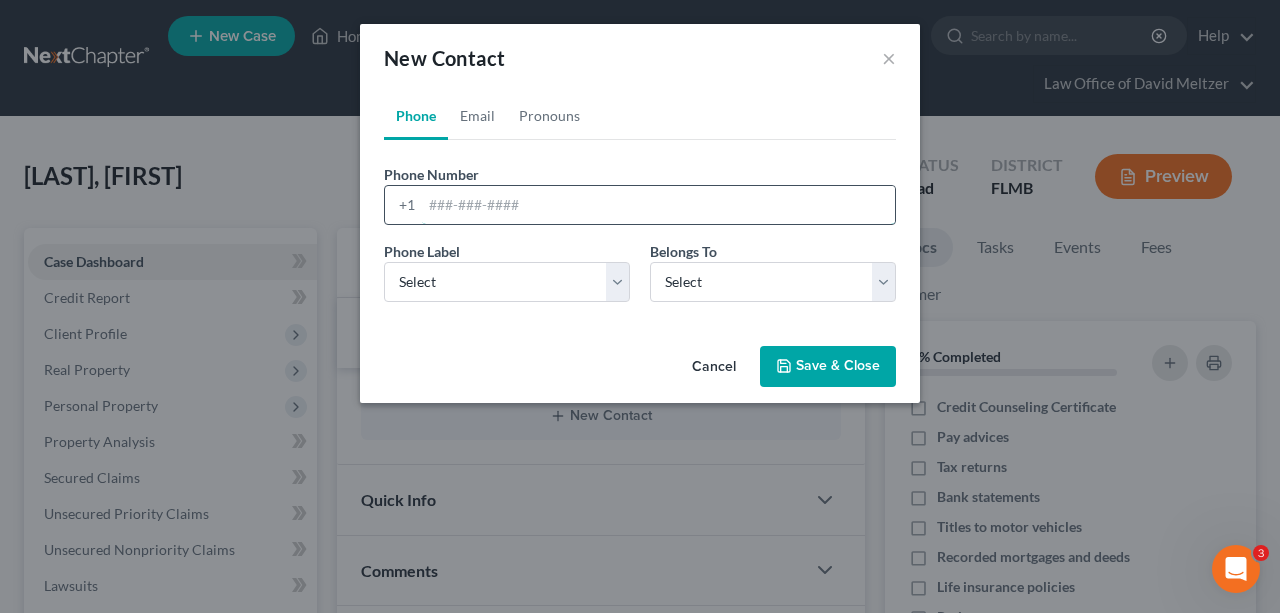 click at bounding box center (658, 205) 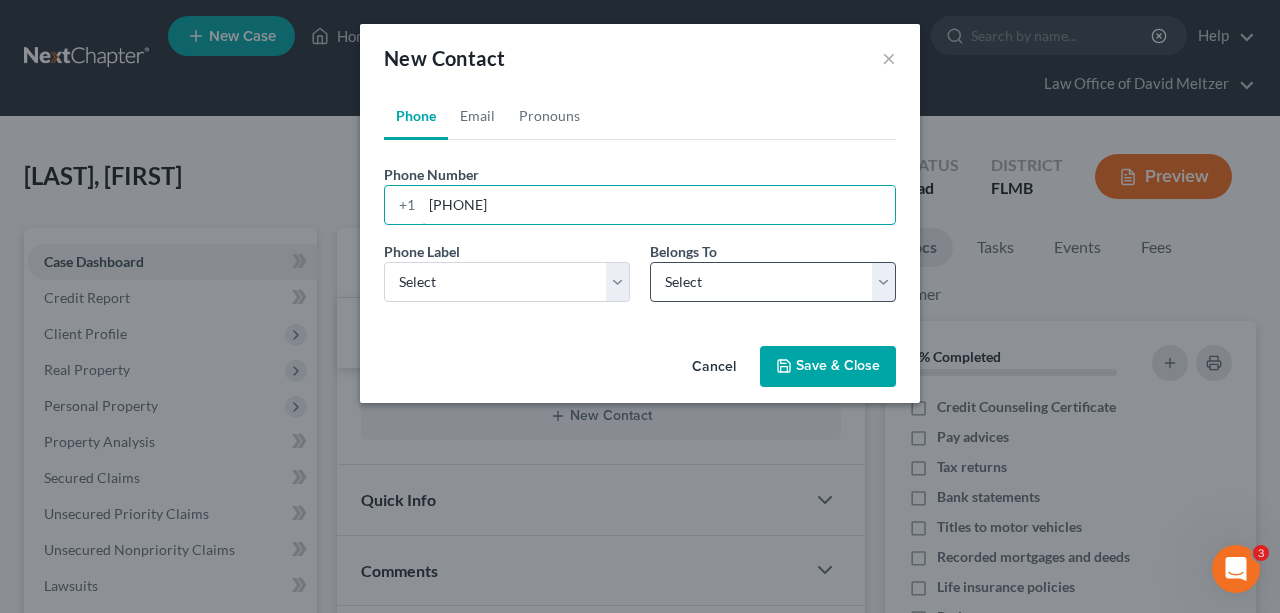 type on "(707) 601-4201" 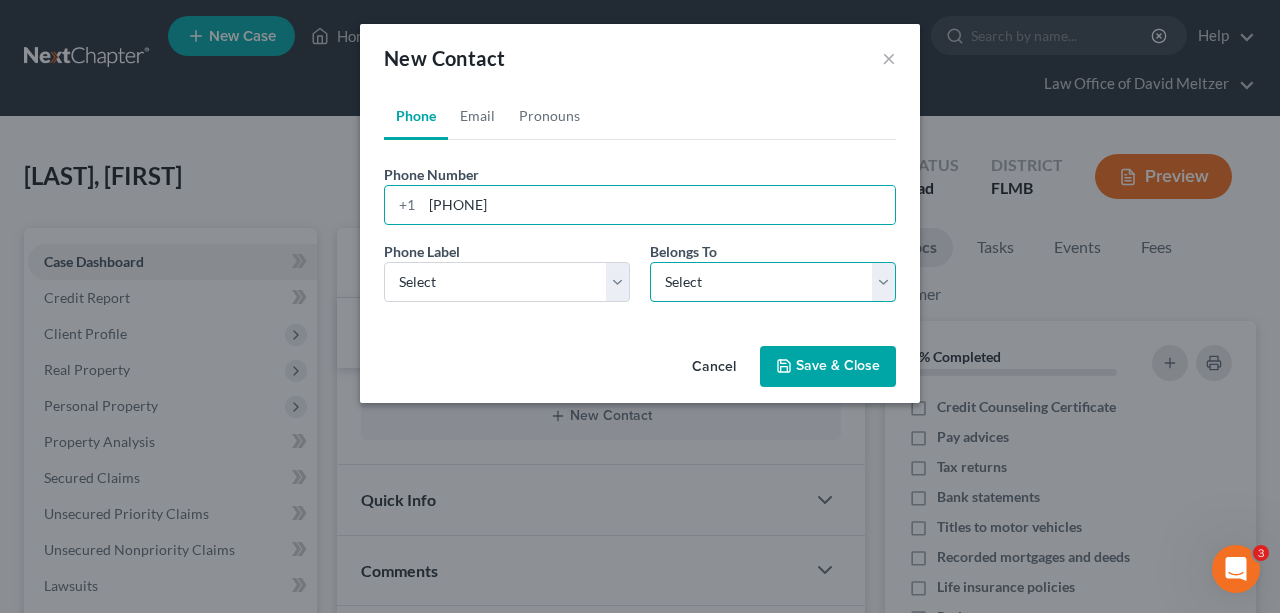 click on "Select Client Other" at bounding box center (773, 282) 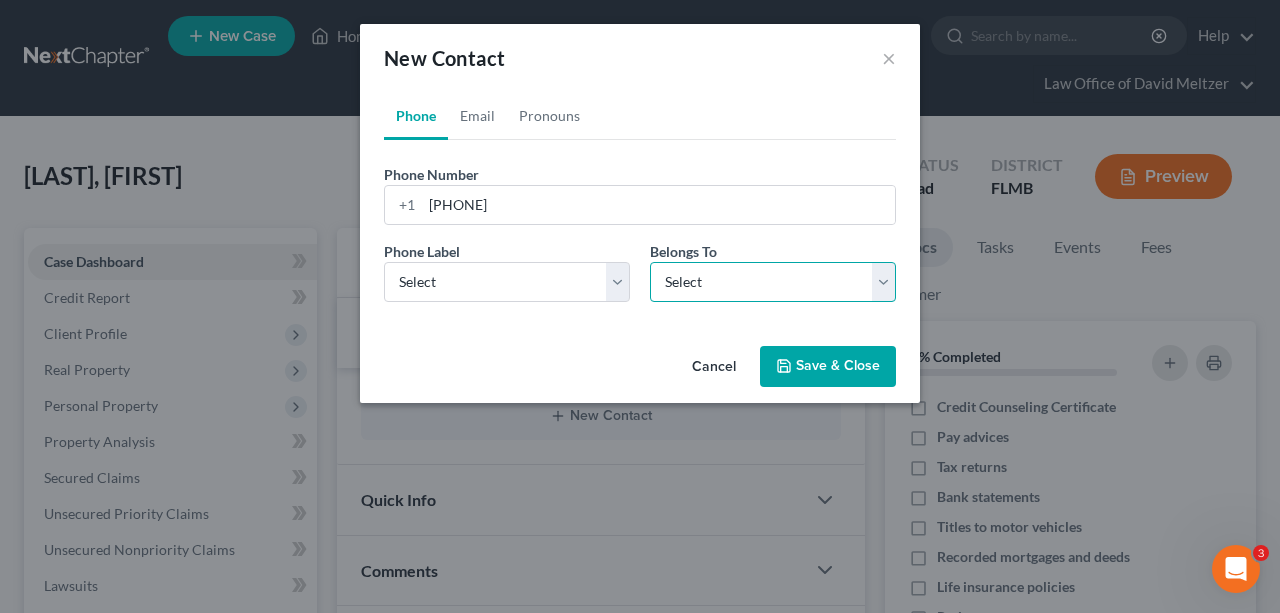 select on "0" 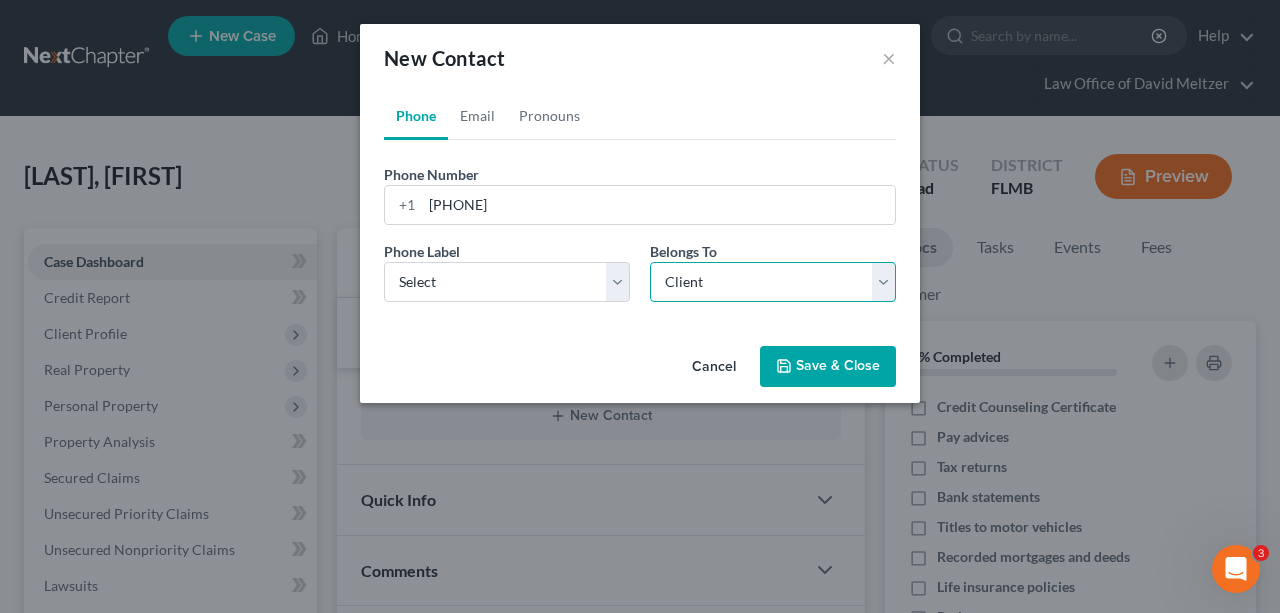 click on "Select Client Other" at bounding box center [773, 282] 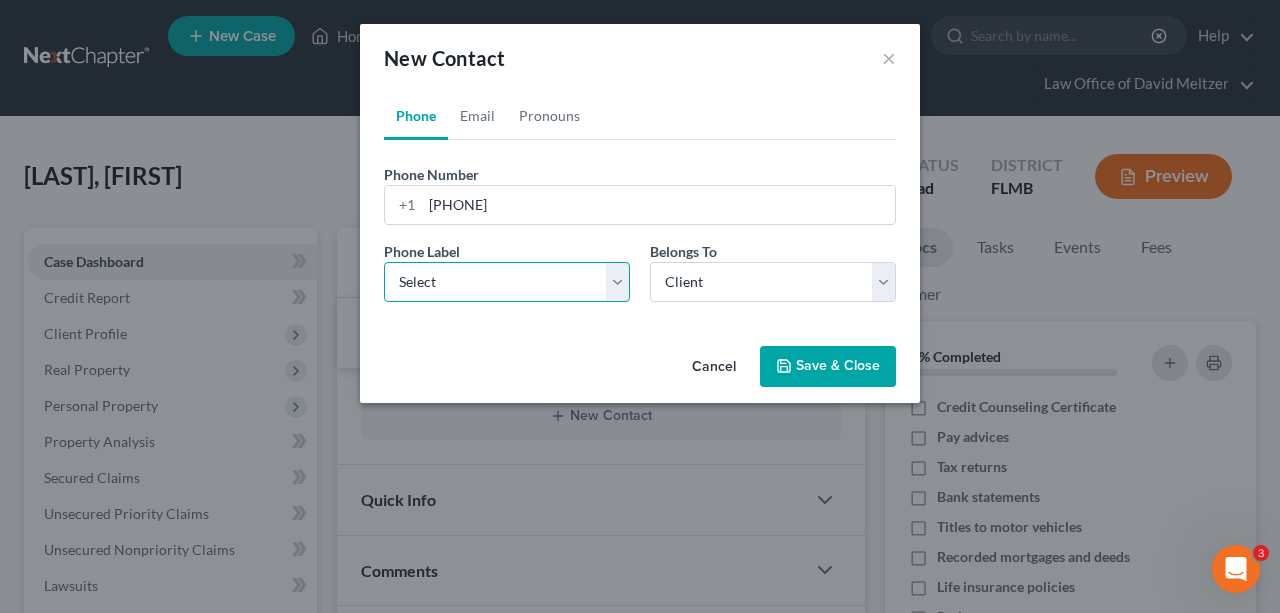click on "Select Mobile Home Work Other" at bounding box center [507, 282] 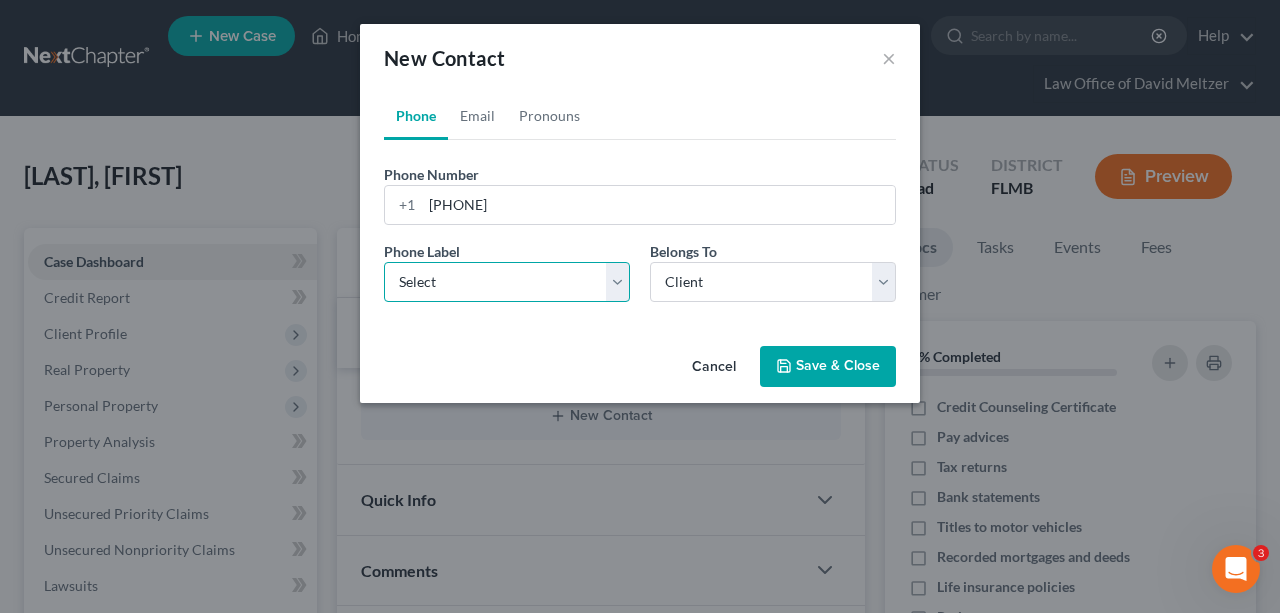 select on "0" 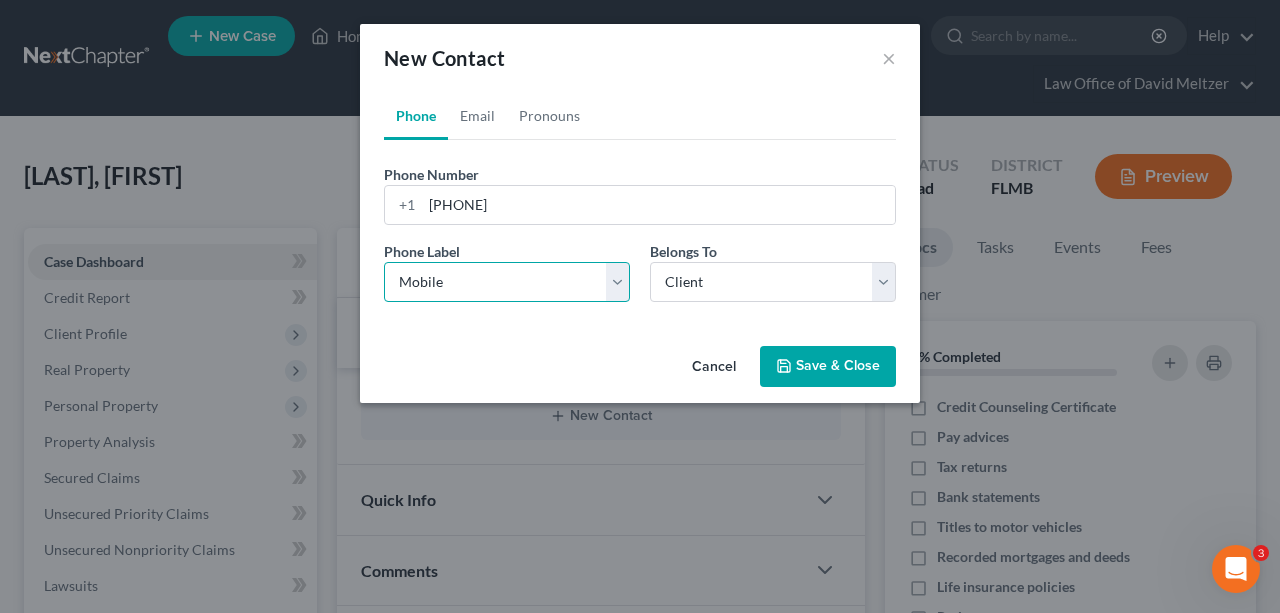 click on "Select Mobile Home Work Other" at bounding box center [507, 282] 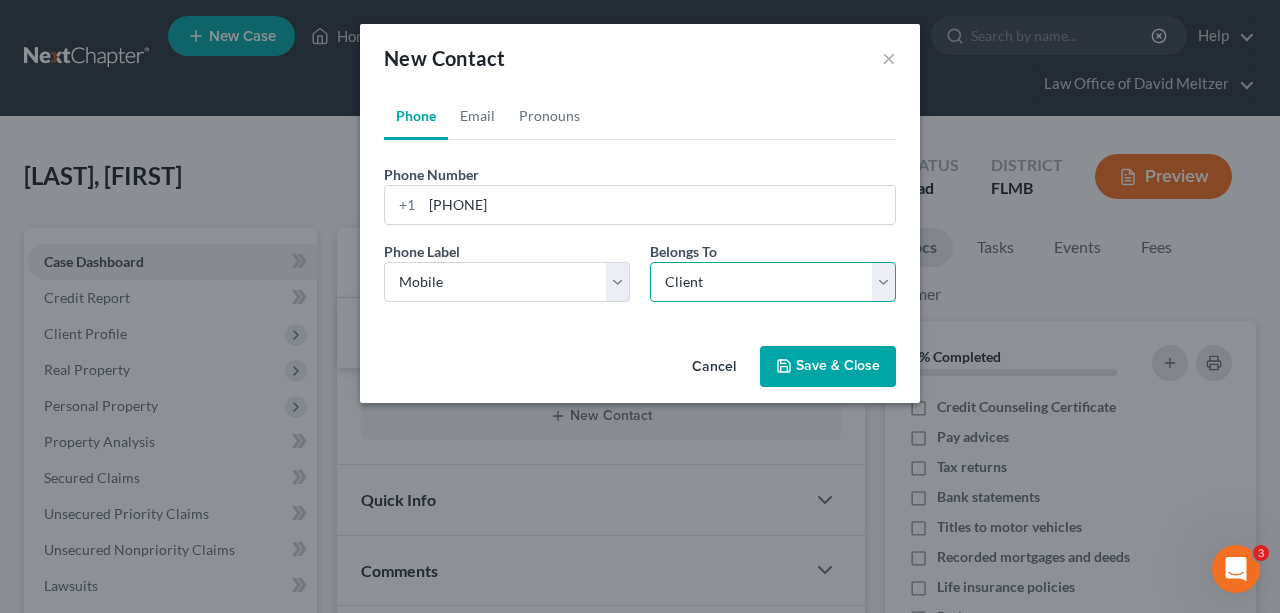click on "Select Client Other" at bounding box center [773, 282] 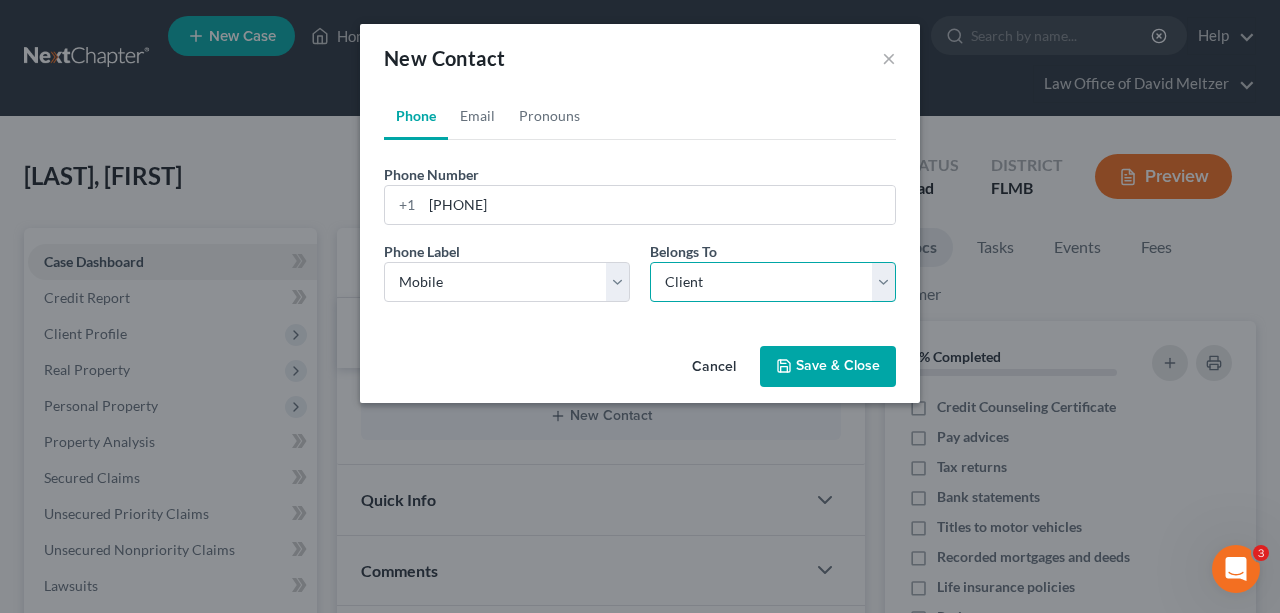 click on "Select Client Other" at bounding box center [773, 282] 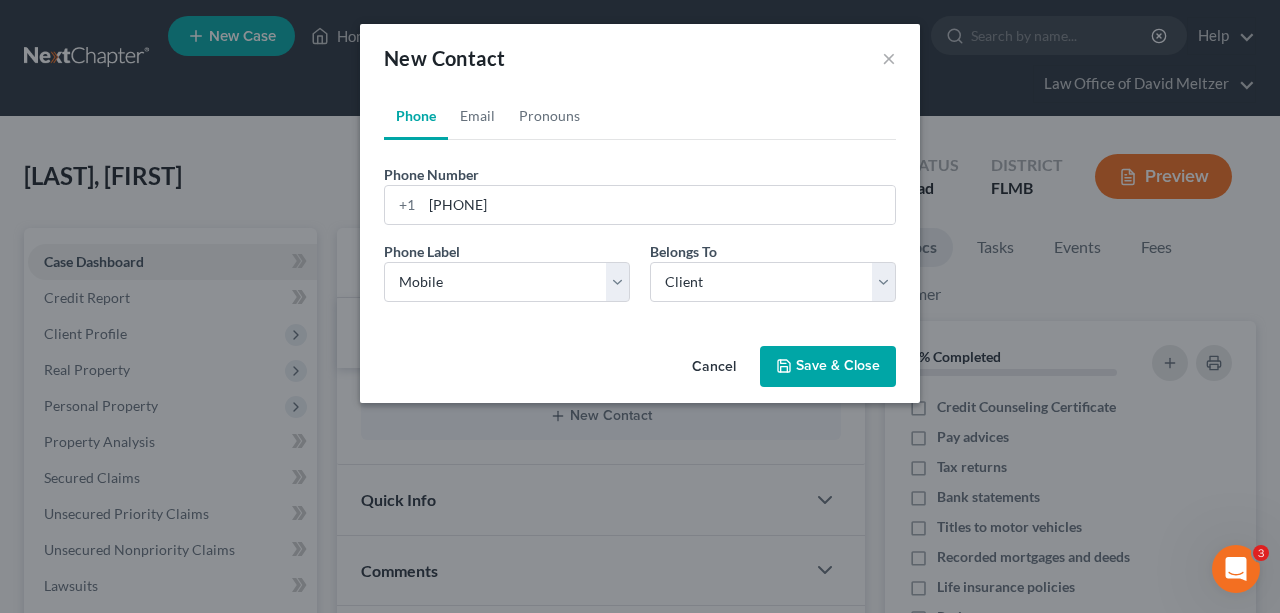 click on "Save & Close" at bounding box center [828, 367] 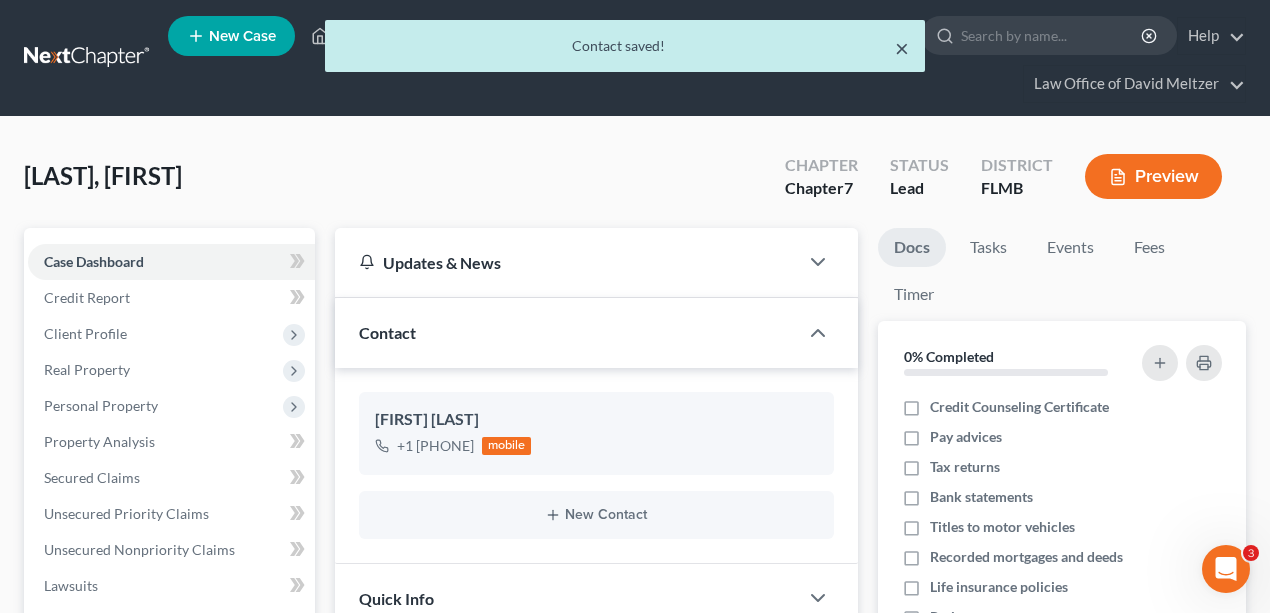 click on "×" at bounding box center (902, 48) 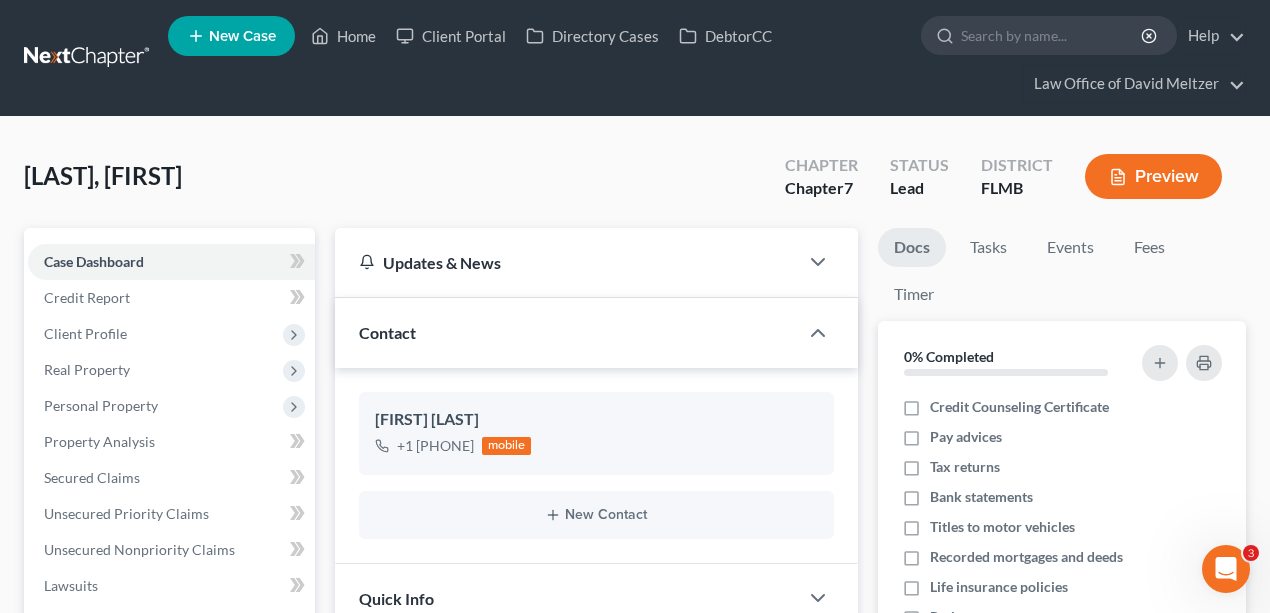 drag, startPoint x: 329, startPoint y: 180, endPoint x: 104, endPoint y: 138, distance: 228.88643 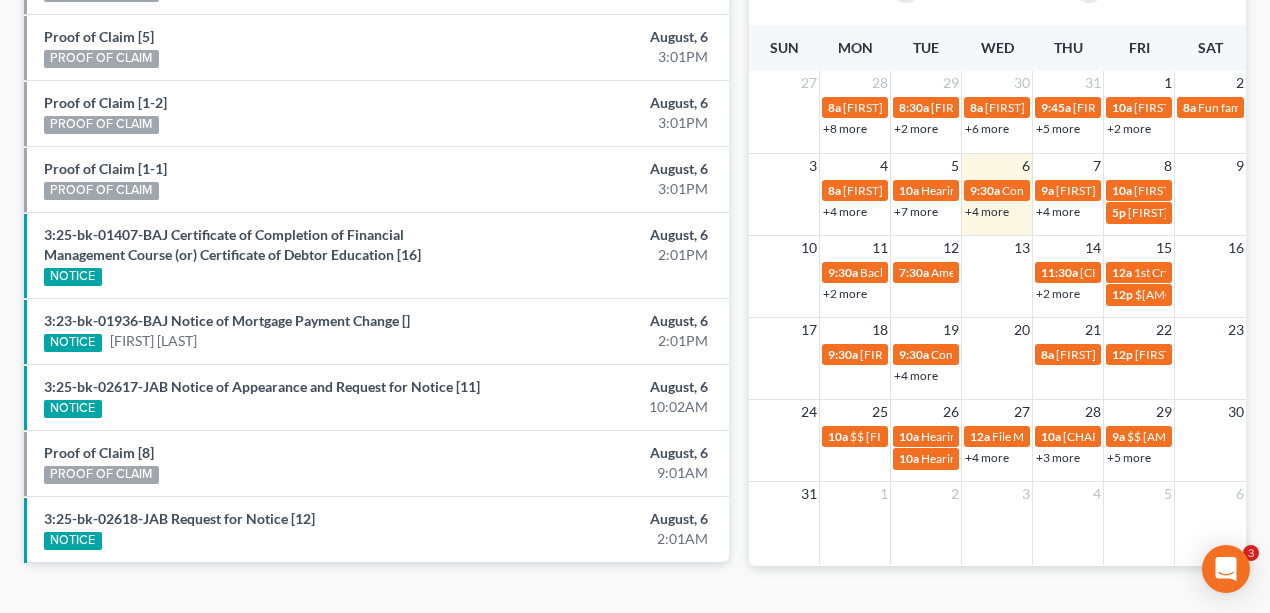 scroll, scrollTop: 841, scrollLeft: 0, axis: vertical 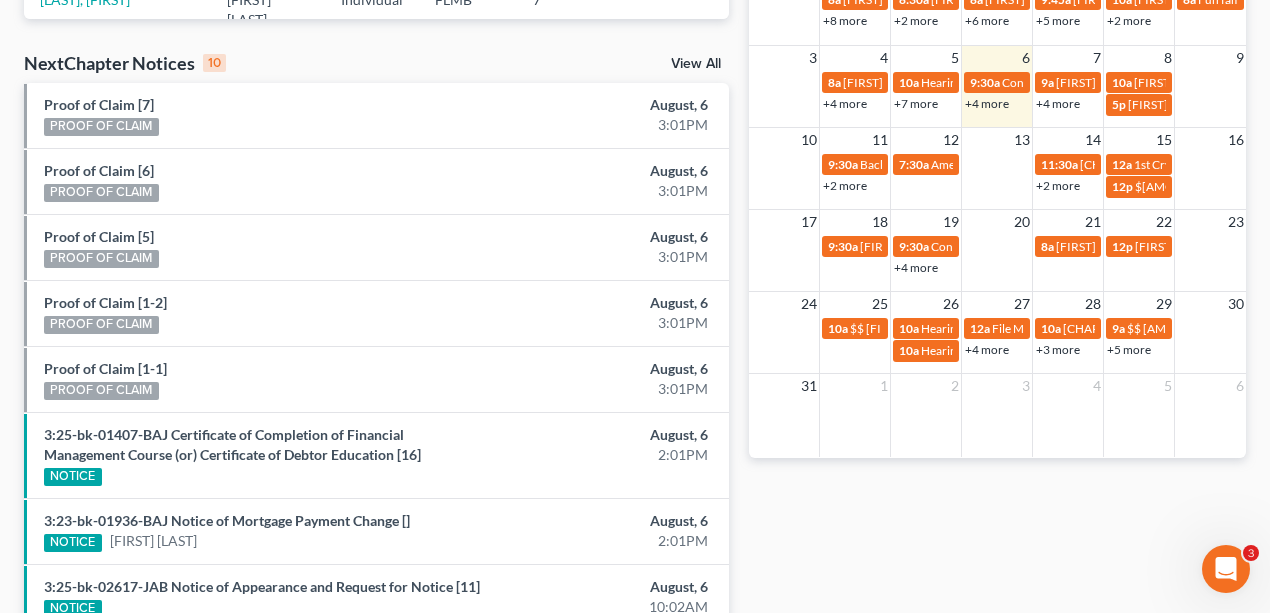 click on "+4 more" at bounding box center (916, 267) 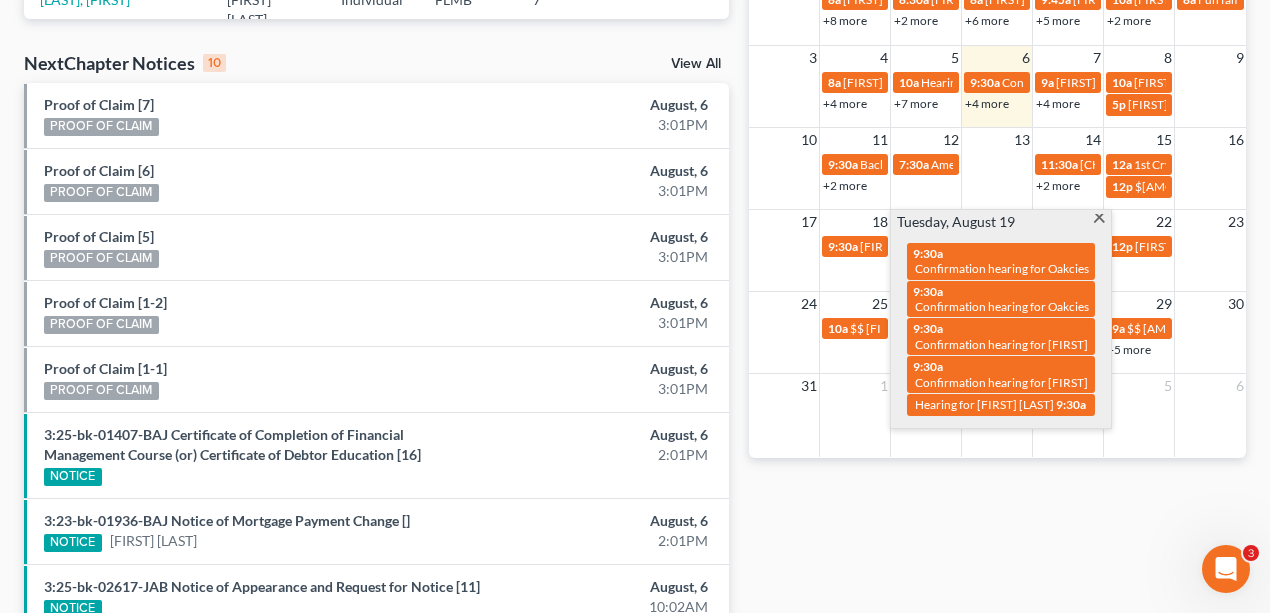 click on "Monthly Progress
Bankruptcy
Bankruptcy
August 2025 July 2025 June 2025 May 2025 April 2025 March 2025 February 2025 January 2025 December 2024 November 2024 October 2024 September 2024
New Leads 5/10 New Clients 0/10 New Filings 0/10
Calendar
Tasks
month week day list     August 2025 Sun Mon Tue Wed Thu Fri Sat 27 28 29 30 31 1 2 8a   [FIRST] [LAST] [PHONE] 8:30a   [FIRST] [LAST] ([PHONE]) 8a   [FIRST] [LAST] 9:45a   [FIRST] and [FIRST] coming to the office for 341 10a   [FIRST] [LAST] 8a   [FIRST] family activity? 11a   [NUMBER](a) meeting for [FIRST] [LAST] +8 more 3p   [FIRST] [LAST] [PHONE] +2 more 8a   [FIRST] [LAST] [PHONE] +6 more 10a   [NUMBER](a) meeting for [FIRST] [LAST] & [FIRST] [LAST] +5 more 12p   $[NUMBER] Payment [FIRST] [LAST] +2 more 11a   [NUMBER](a) meeting for [FIRST] [LAST] & [FIRST] [LAST] 4p   1p   [FIRST] and [FIRST] [LAST] [PHONE] 10a" at bounding box center [998, 147] 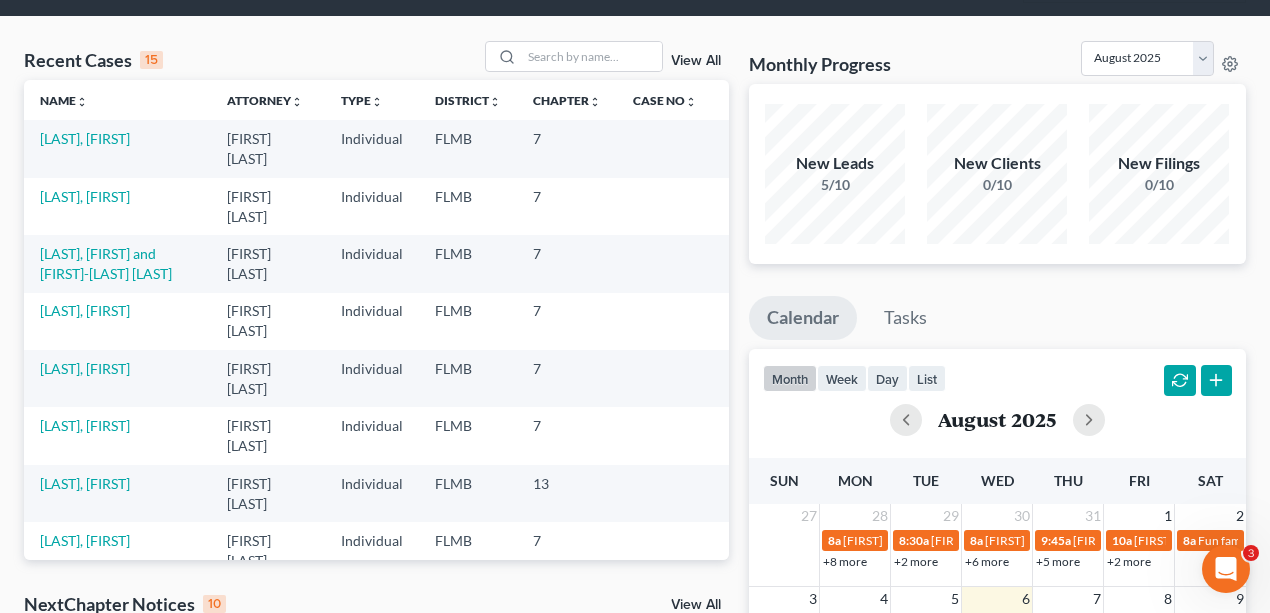 scroll, scrollTop: 0, scrollLeft: 0, axis: both 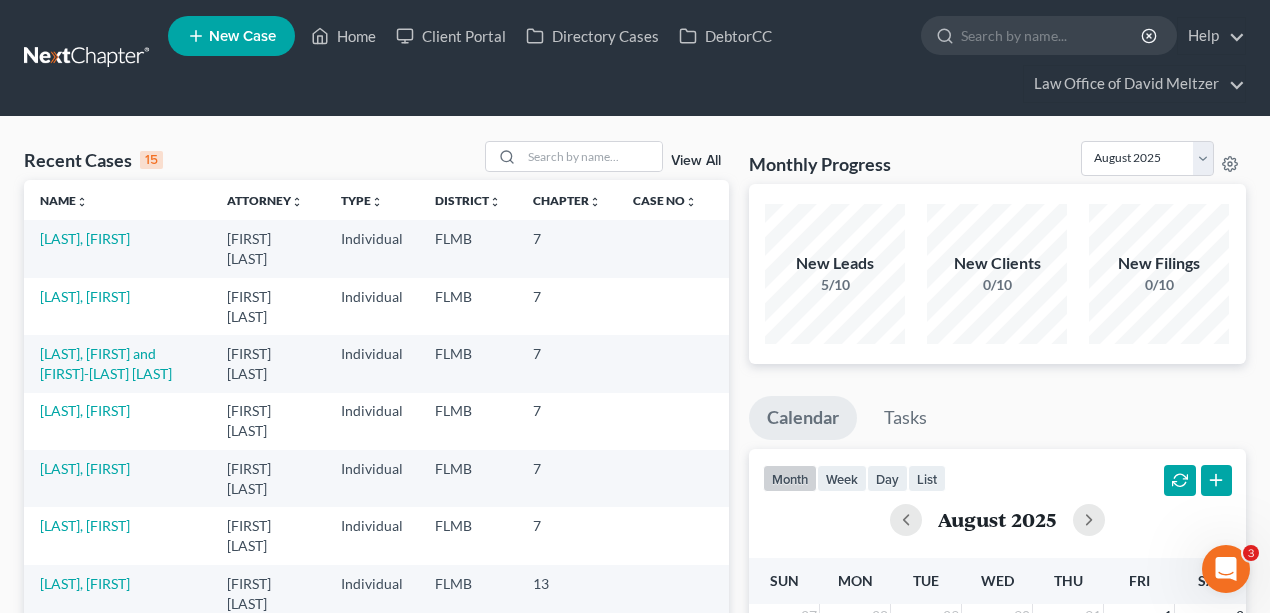 click on "Recent Cases 15         View All
Name
unfold_more
expand_more
expand_less
Attorney
unfold_more
expand_more
expand_less
Type
unfold_more
expand_more
expand_less
District
unfold_more
expand_more
expand_less
Chapter
unfold_more
expand_more
expand_less
Case No
unfold_more
expand_more
expand_less
Prefix
unfold_more
expand_more
expand_less
Bartlett, Danielle David Meltzer Individual FLMB 7 Darby, Mary David Meltzer Individual FLMB 7 Washington, Rashaud & Sean-Rhys David Meltzer Individual FLMB 7 Penny, Tessa David Meltzer Individual FLMB 7 Otano Gonzalez, Yhonathan David Meltzer Individual FLMB 7 O'Quinn, Leila David Meltzer Individual FLMB 7 Huso, Lesli David Meltzer Individual FLMB 13 Morrell, Patricia David Meltzer Individual FLMB 7 Maxey, Stephen David Meltzer Individual FLMB 7 Mick, Landon David Meltzer Individual FLMB 13 3:23-bk-02497 Branson, Shelly David Meltzer Individual FLMB 7 FLMB 7" at bounding box center (635, 788) 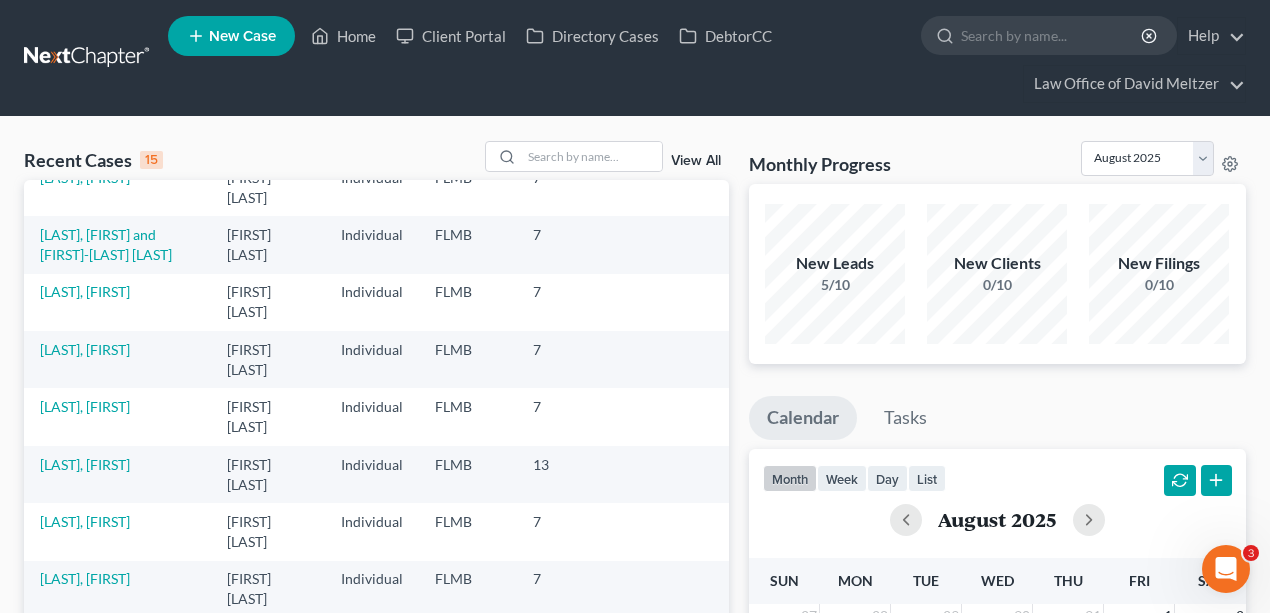 scroll, scrollTop: 333, scrollLeft: 0, axis: vertical 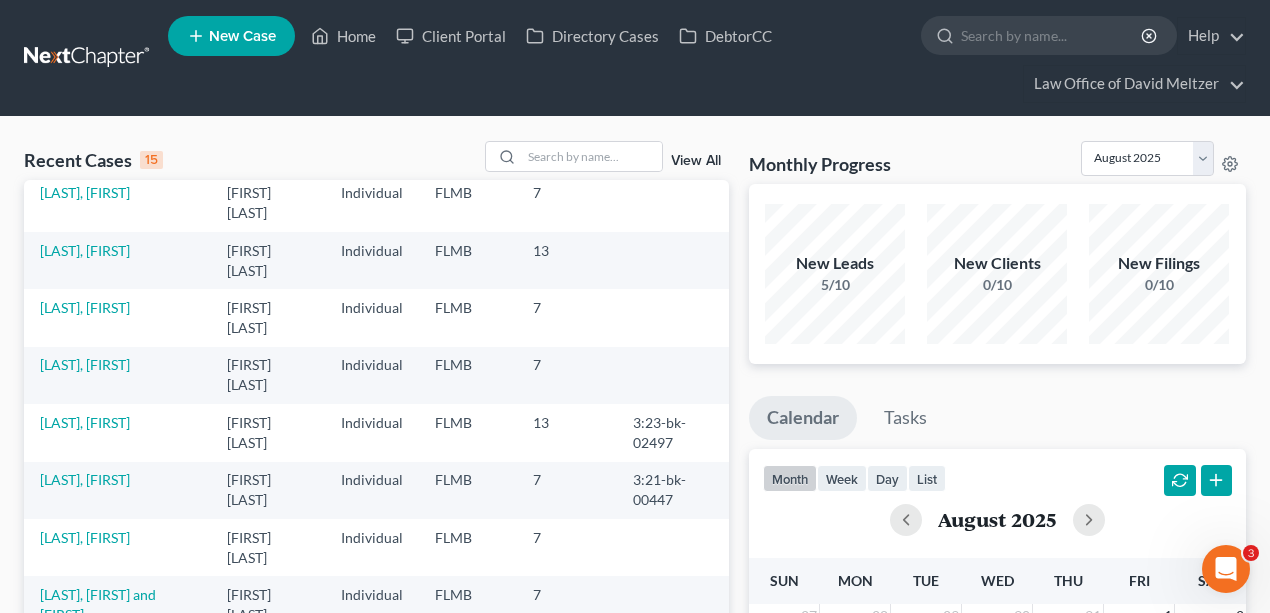 click on "Recent Cases 15         View All" at bounding box center [376, 160] 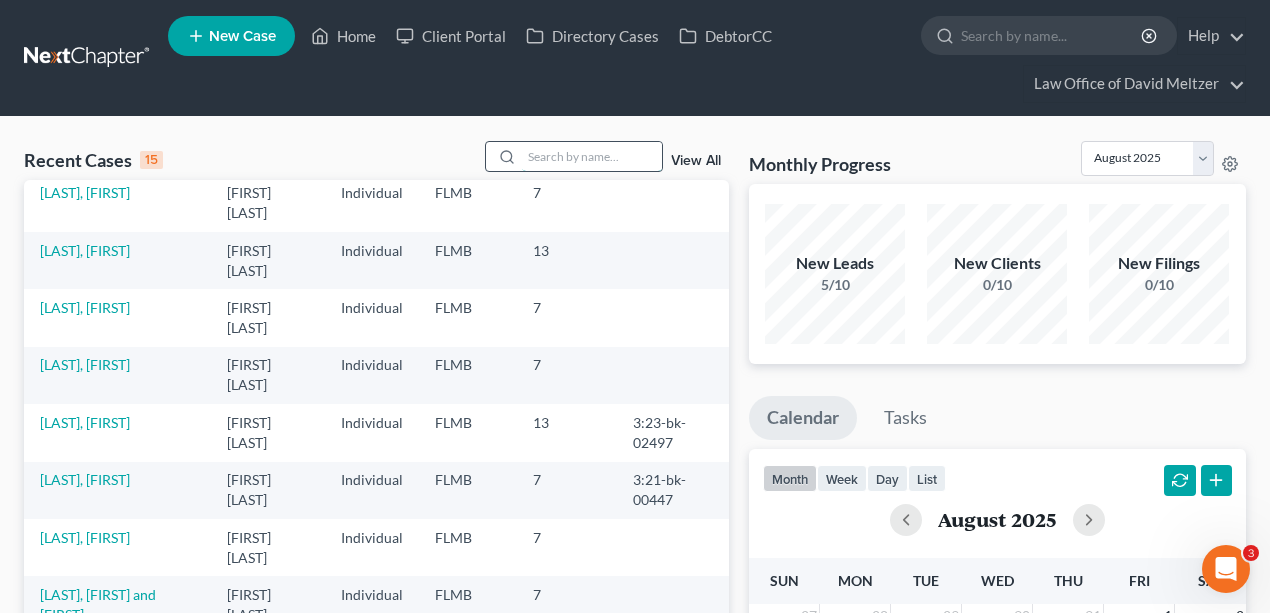 click at bounding box center (592, 156) 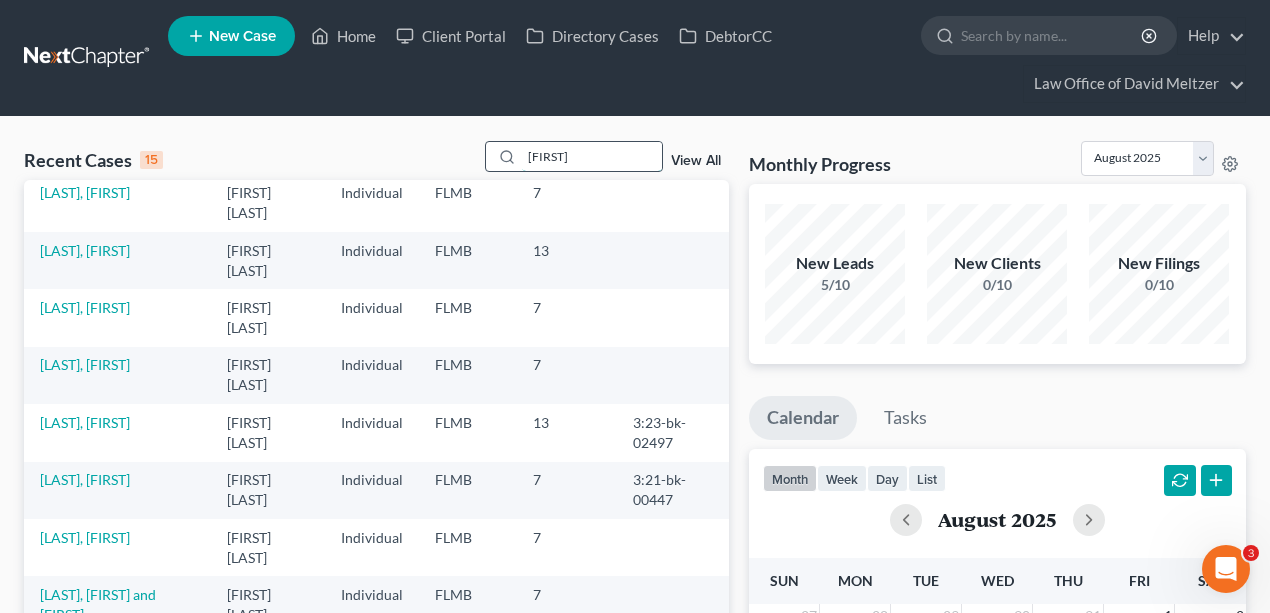 type on "wadren" 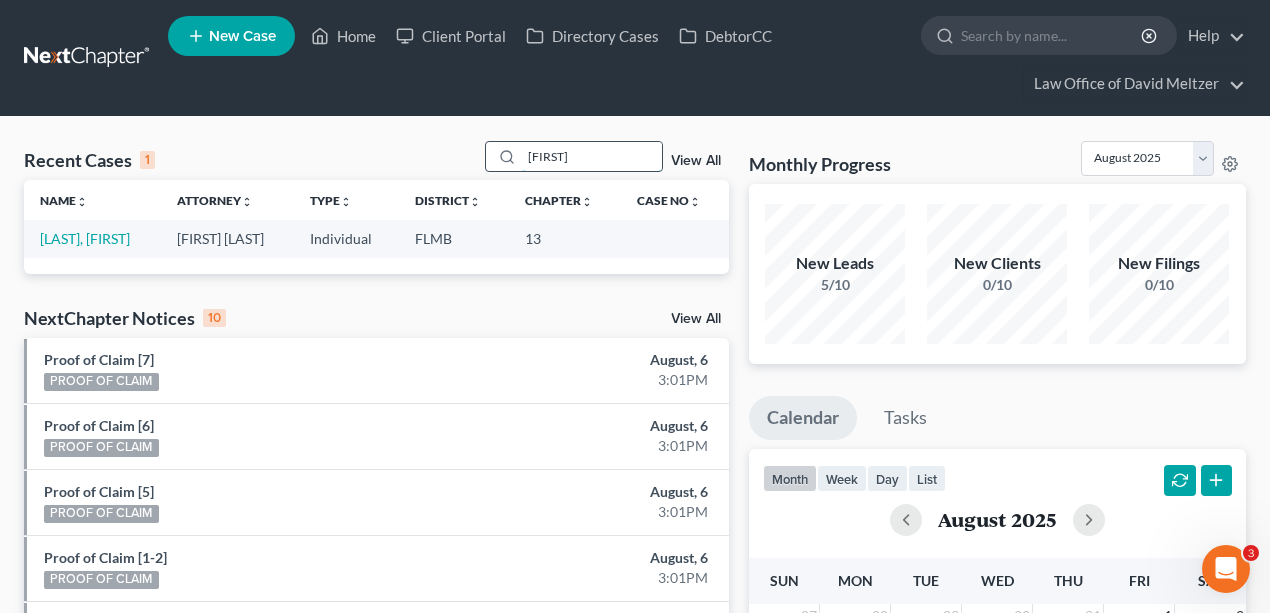 scroll, scrollTop: 0, scrollLeft: 0, axis: both 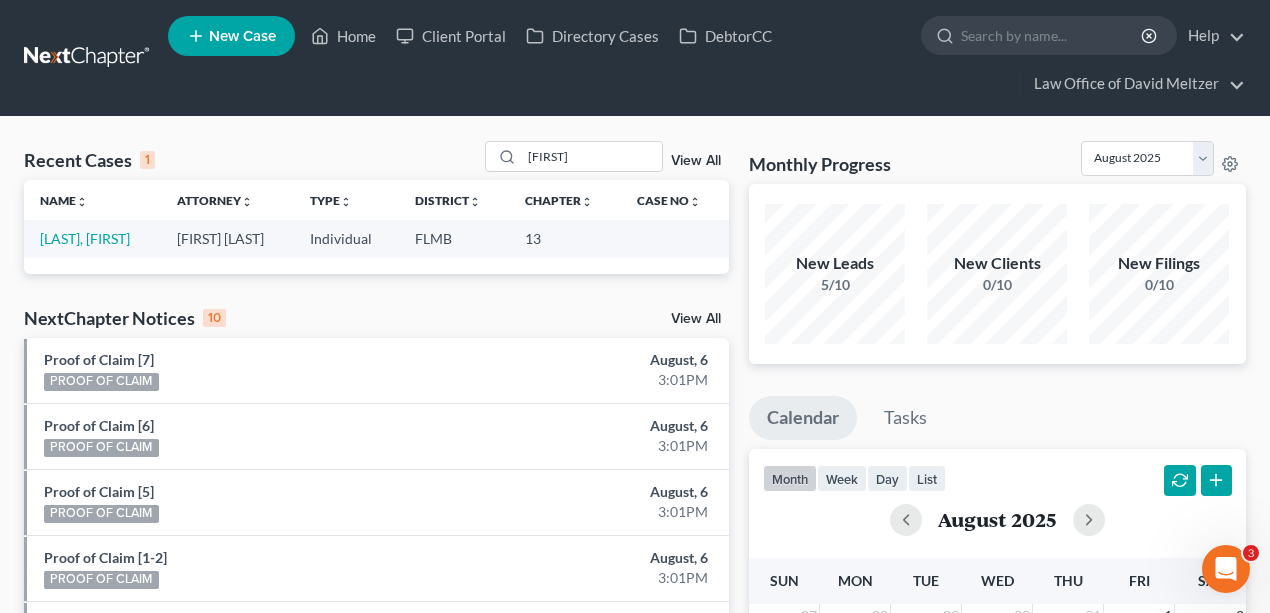click on "[LAST], [FIRST]" at bounding box center [92, 238] 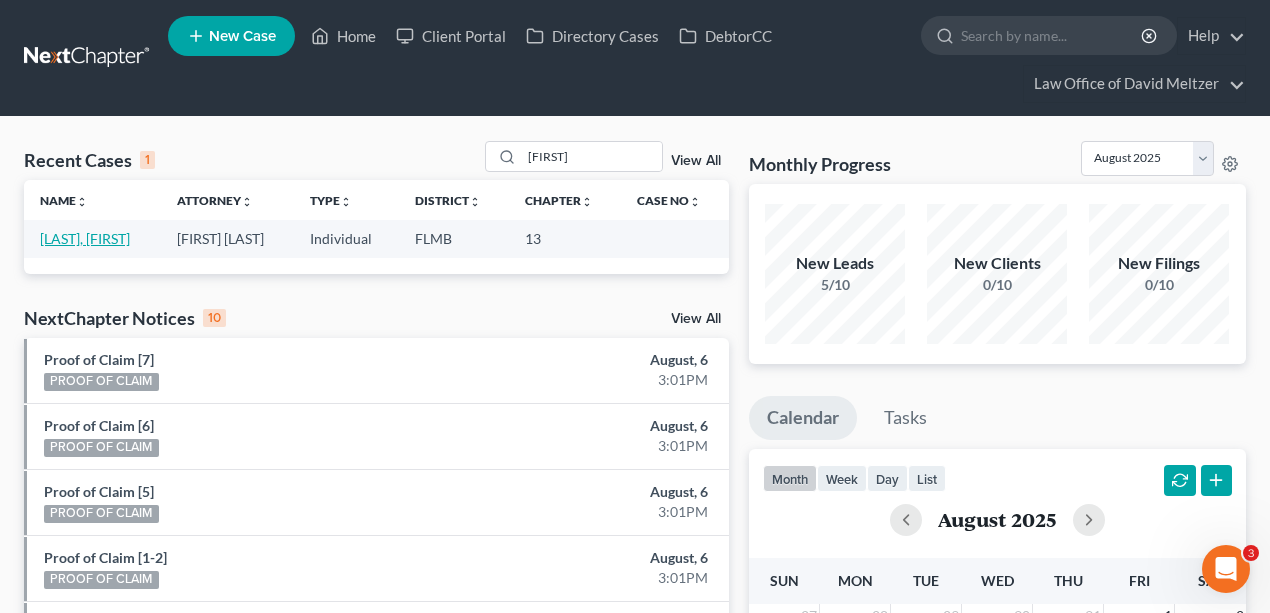 click on "[LAST], [FIRST]" at bounding box center [85, 238] 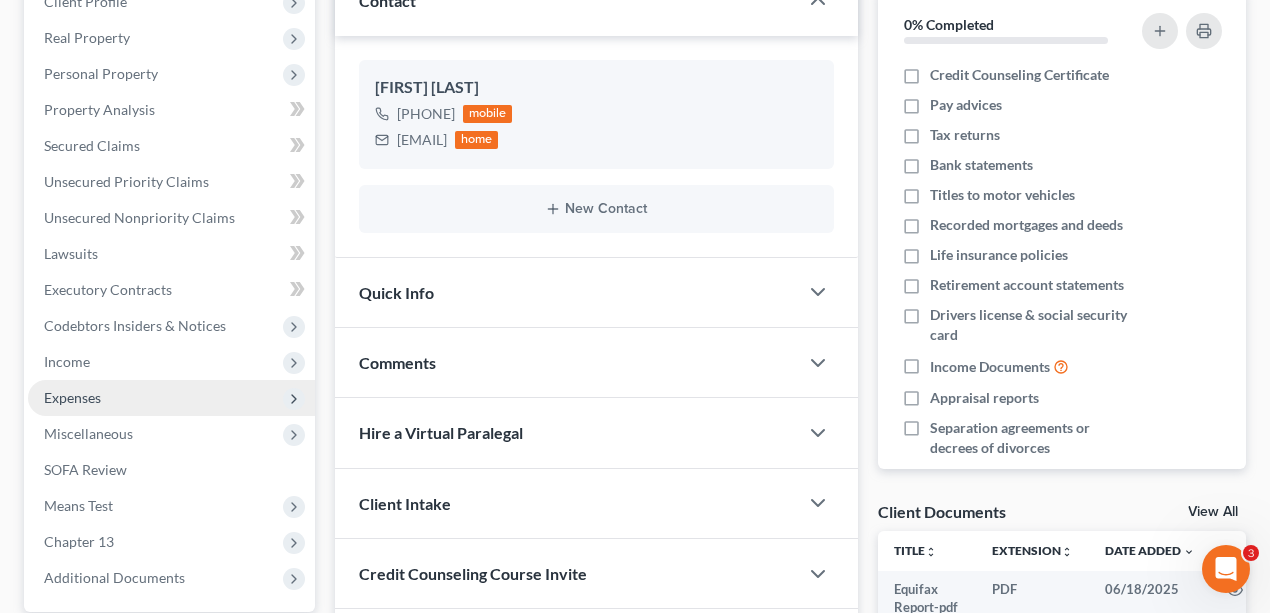 scroll, scrollTop: 333, scrollLeft: 0, axis: vertical 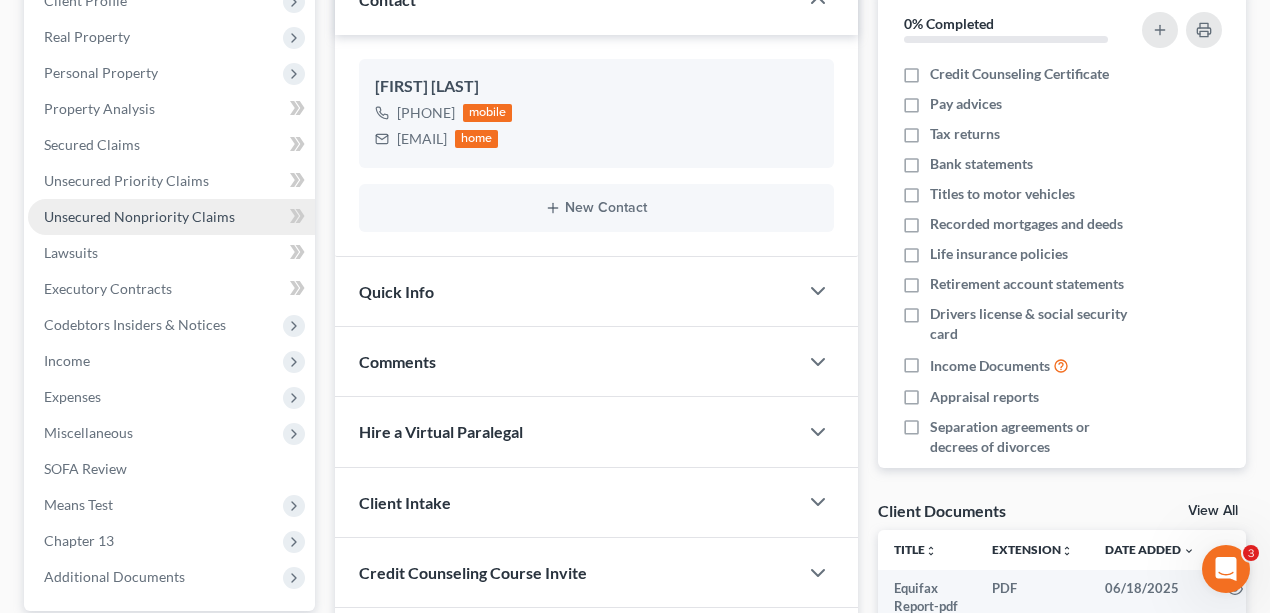 click on "Unsecured Nonpriority Claims" at bounding box center [139, 216] 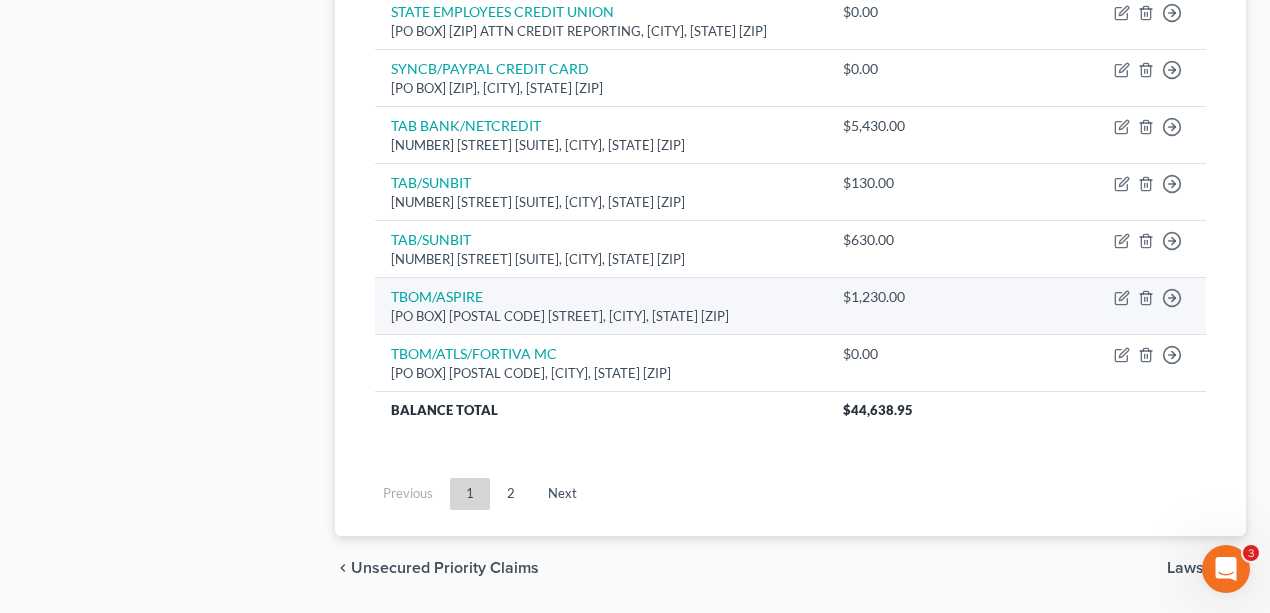 scroll, scrollTop: 1720, scrollLeft: 0, axis: vertical 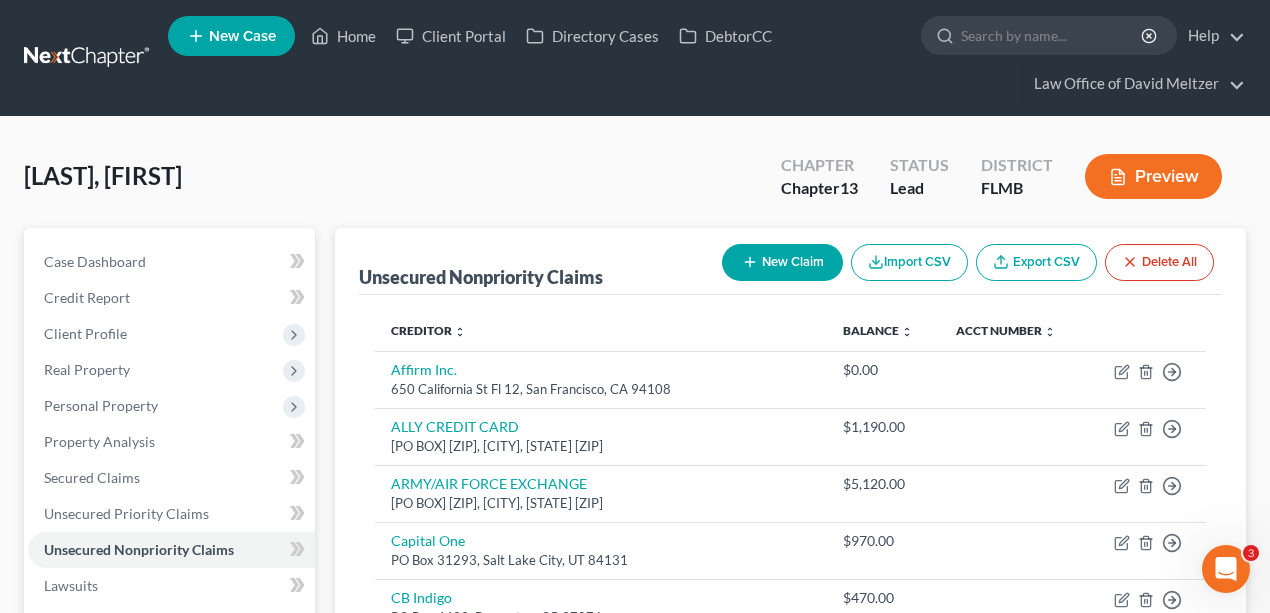 click at bounding box center [88, 58] 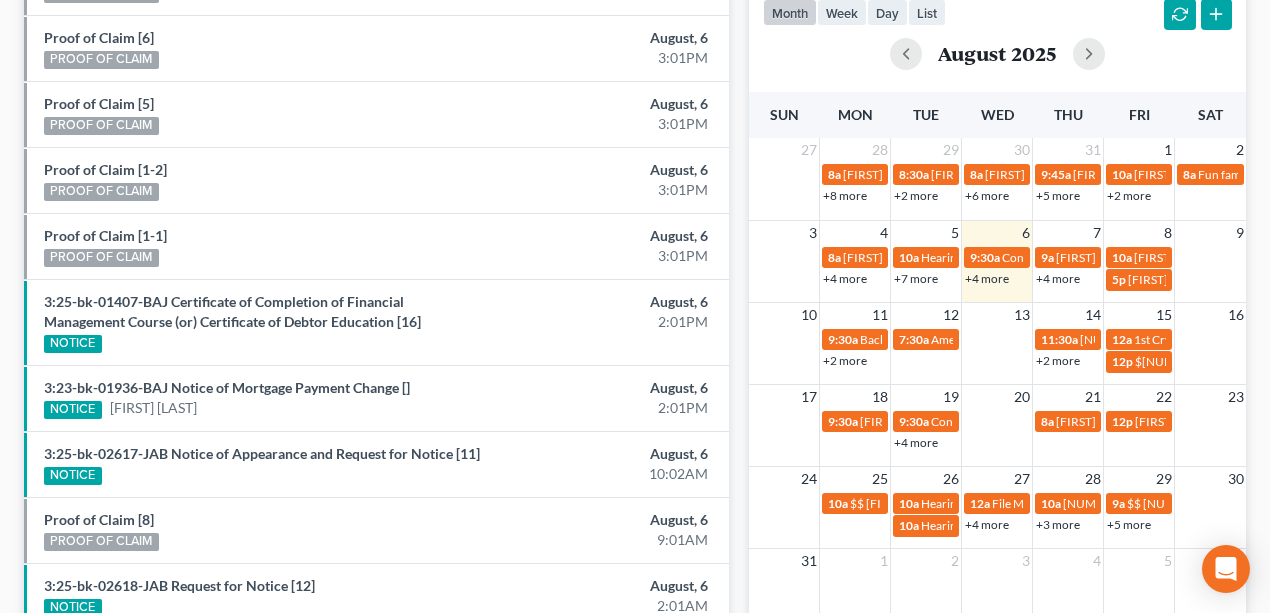 scroll, scrollTop: 774, scrollLeft: 0, axis: vertical 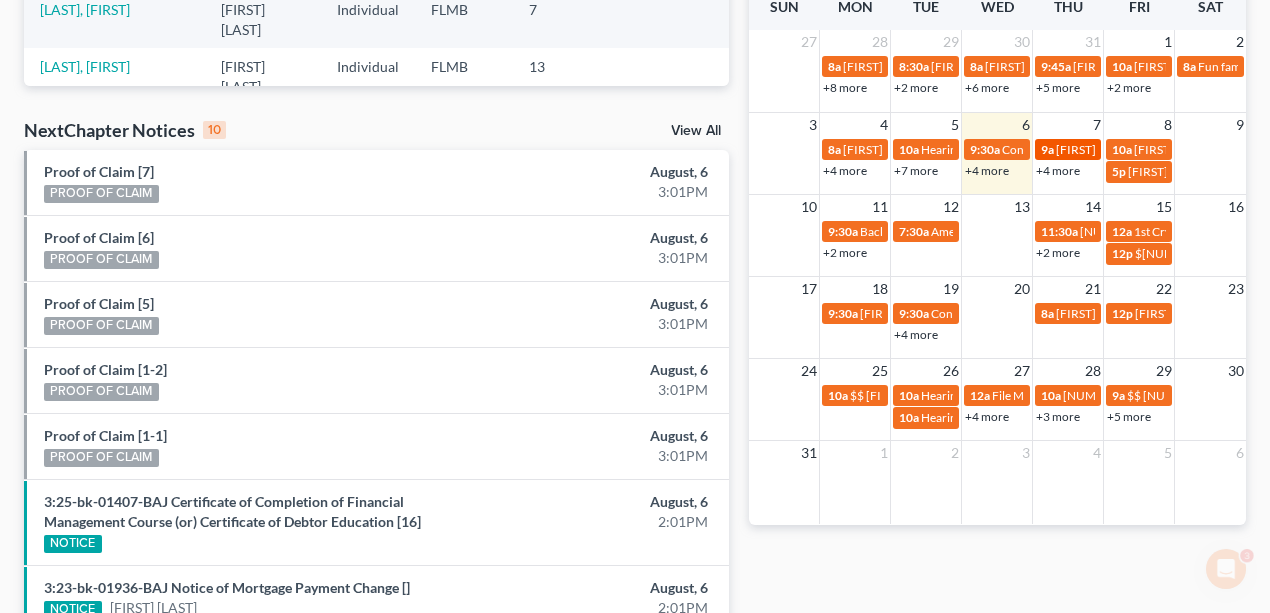 click on "[FIRST] [LAST] [PHONE]" at bounding box center [1120, 149] 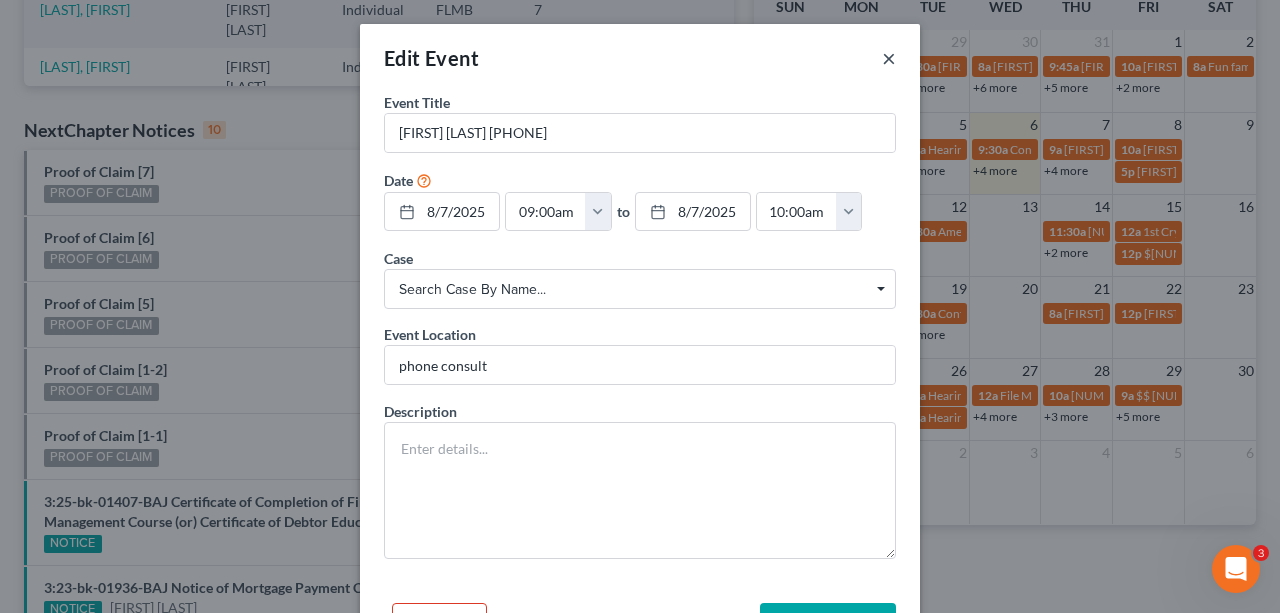 click on "×" at bounding box center [889, 58] 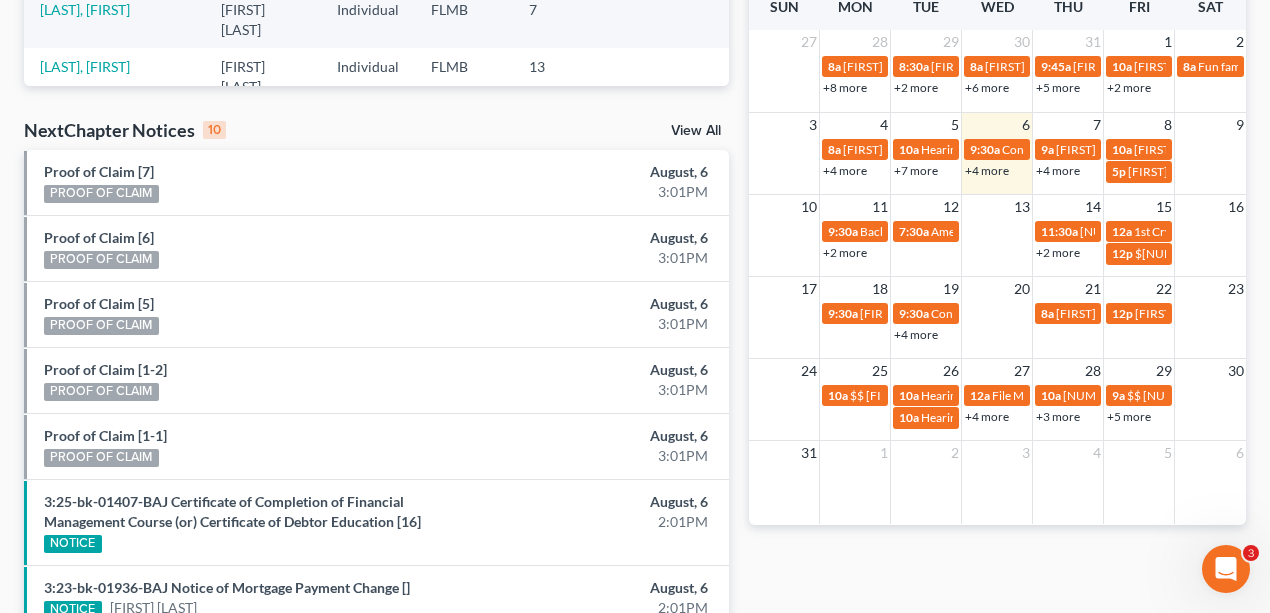 click on "+4 more" at bounding box center [1058, 170] 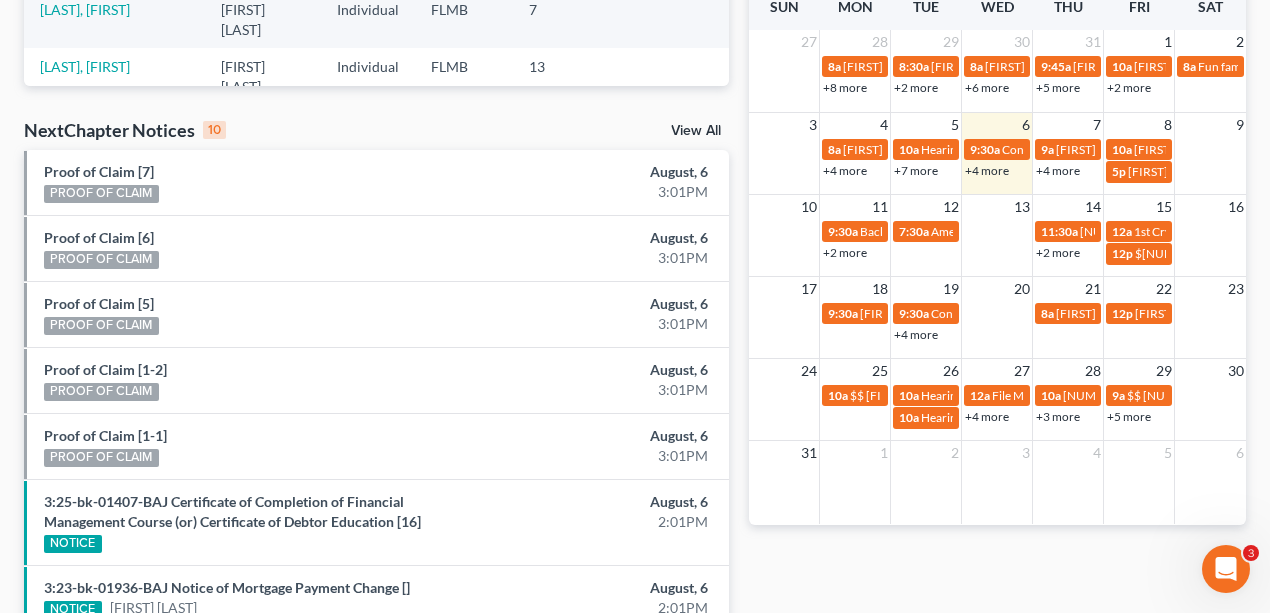click on "Monthly Progress
Bankruptcy
Bankruptcy
August 2025 July 2025 June 2025 May 2025 April 2025 March 2025 February 2025 January 2025 December 2024 November 2024 October 2024 September 2024
New Leads 5/10 New Clients 0/10 New Filings 0/10
Calendar
Tasks
month week day list     August 2025 Sun Mon Tue Wed Thu Fri Sat 27 28 29 30 31 1 2 8a   [FIRST] [LAST] [PHONE] 8:30a   [FIRST] [LAST] ([PHONE]) 8a   [FIRST] [LAST] 9:45a   [FIRST] and [FIRST] coming to the office for 341 10a   [FIRST] [LAST] 8a   [FIRST] family activity? 11a   [NUMBER](a) meeting for [FIRST] [LAST] +8 more 3p   [FIRST] [LAST] [PHONE] +2 more 8a   [FIRST] [LAST] [PHONE] +6 more 10a   [NUMBER](a) meeting for [FIRST] [LAST] & [FIRST] [LAST] +5 more 12p   $[NUMBER] Payment [FIRST] [LAST] +2 more 11a   [NUMBER](a) meeting for [FIRST] [LAST] & [FIRST] [LAST] 4p   1p   [FIRST] and [FIRST] [LAST] [PHONE] 10a" at bounding box center (998, 214) 